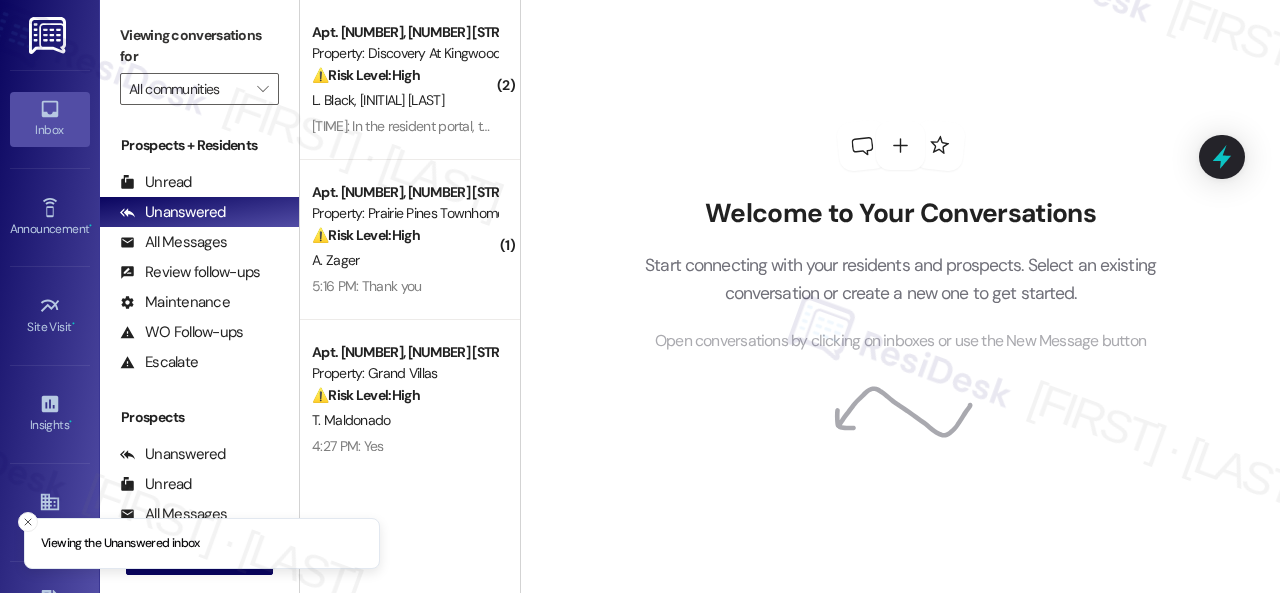 scroll, scrollTop: 0, scrollLeft: 0, axis: both 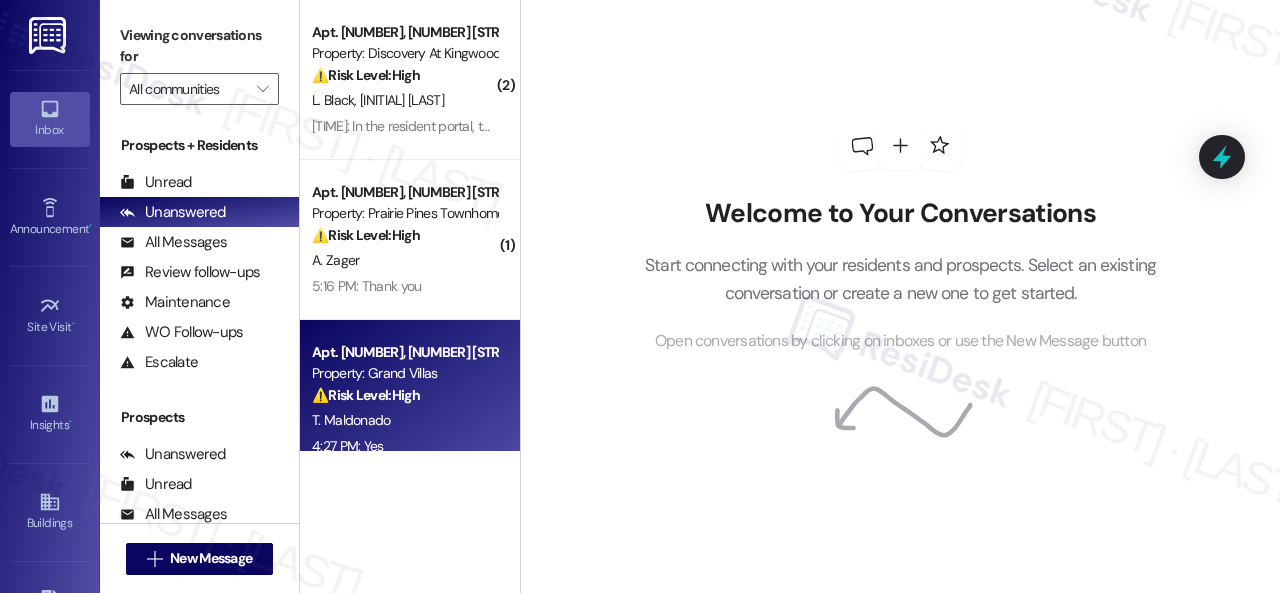 click on "⚠️  Risk Level:  High" at bounding box center [366, 395] 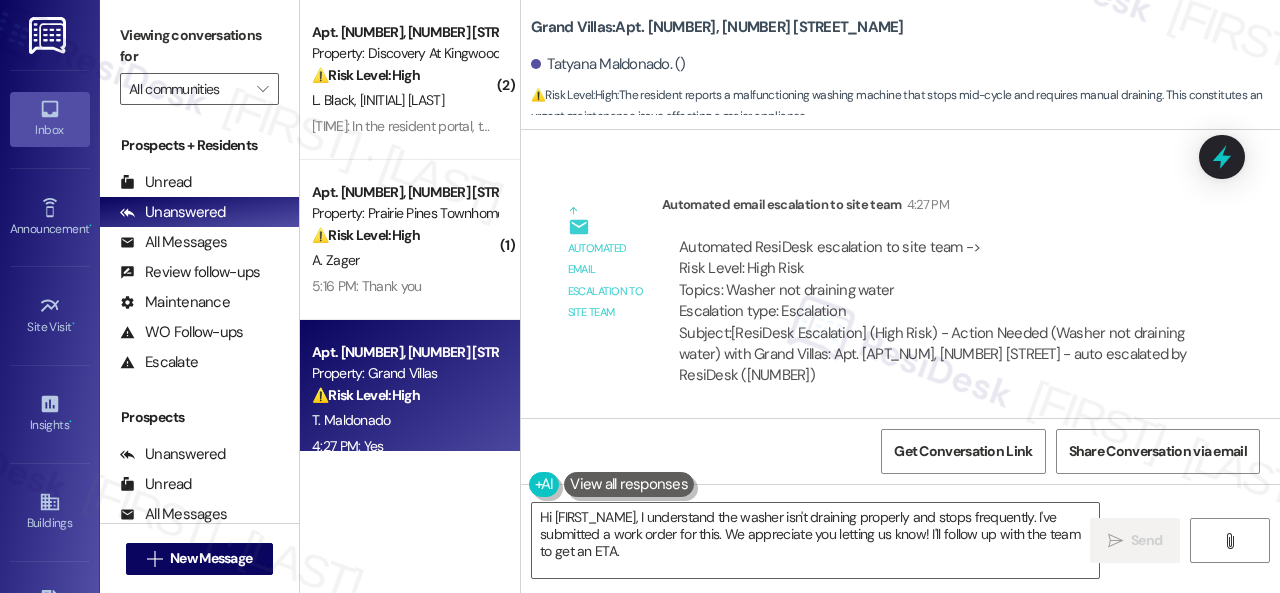 scroll, scrollTop: 13539, scrollLeft: 0, axis: vertical 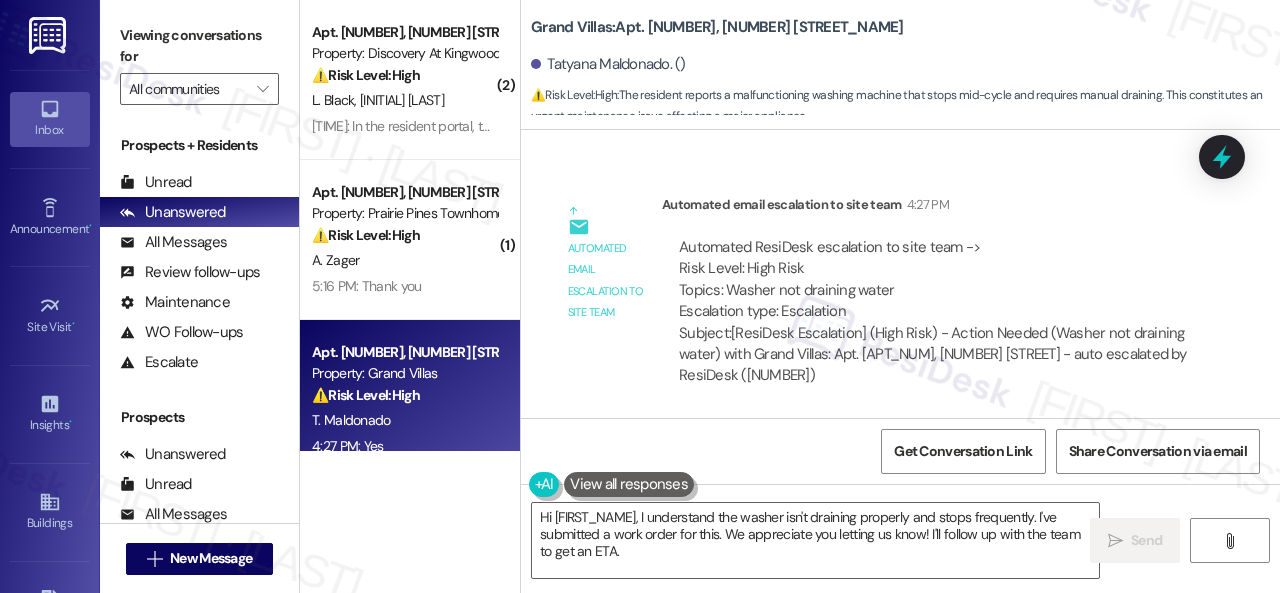 click on "Automated ResiDesk escalation to site team ->
Risk Level: High Risk
Topics: Washer not draining water
Escalation type: Escalation Subject:  [ResiDesk Escalation] (High Risk) - Action Needed (Washer not draining water) with Grand Villas: Apt. [APT_NUM], [NUMBER] [STREET] - auto escalated by ResiDesk ([NUMBER])" at bounding box center [877, 298] 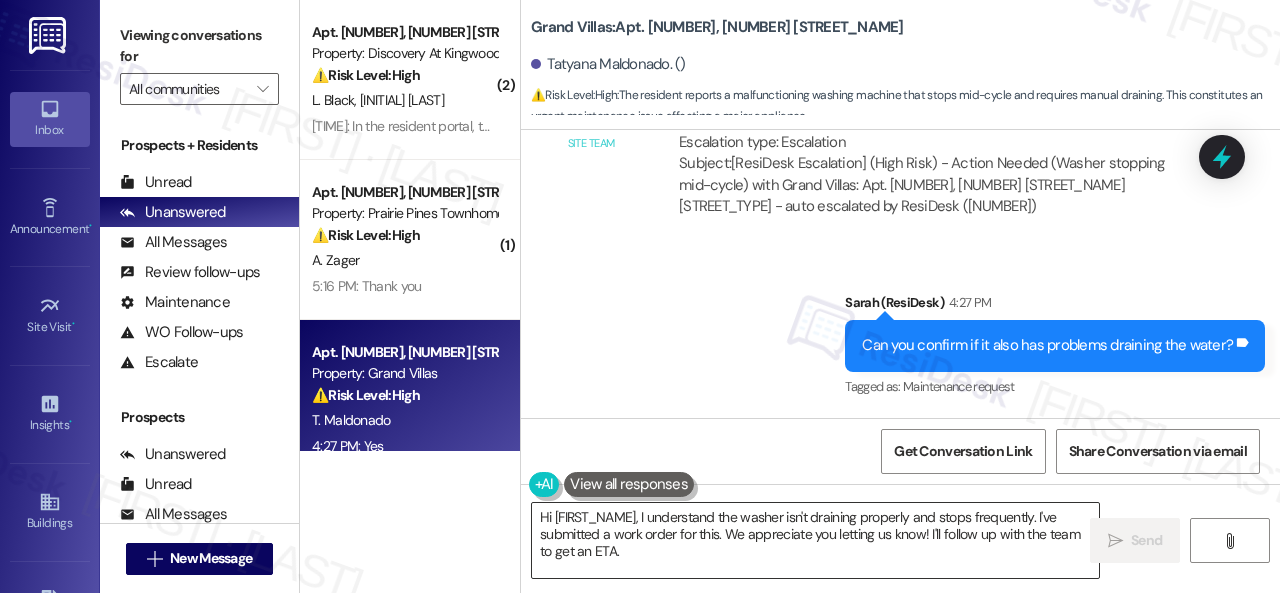 scroll, scrollTop: 13239, scrollLeft: 0, axis: vertical 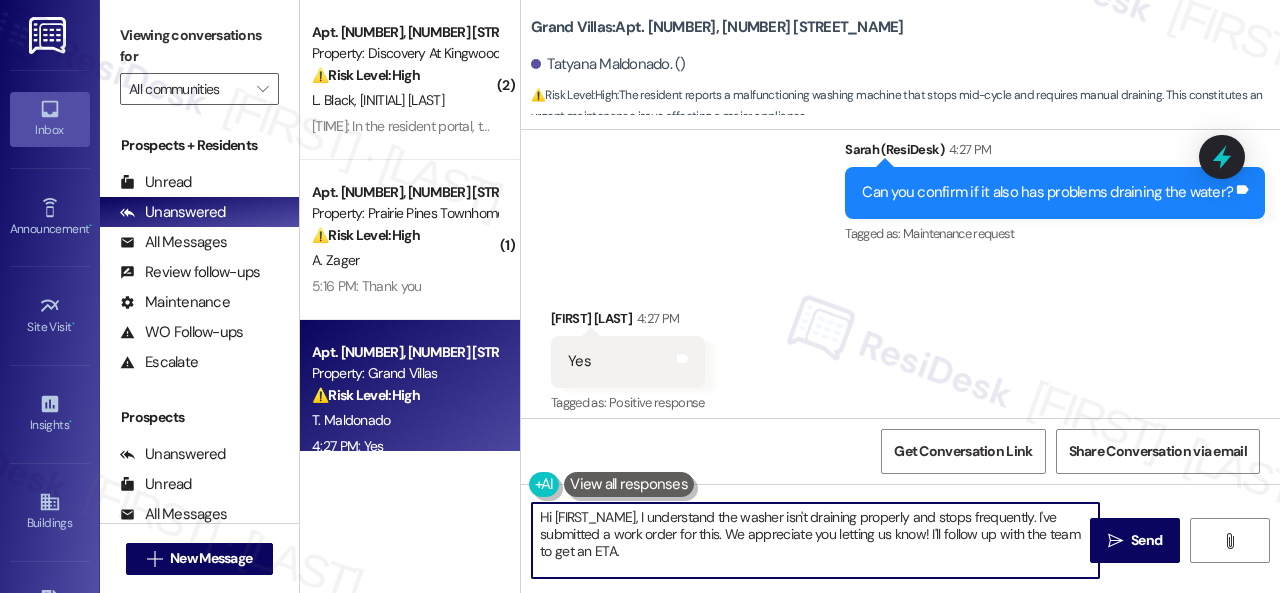 drag, startPoint x: 567, startPoint y: 538, endPoint x: 478, endPoint y: 494, distance: 99.282425 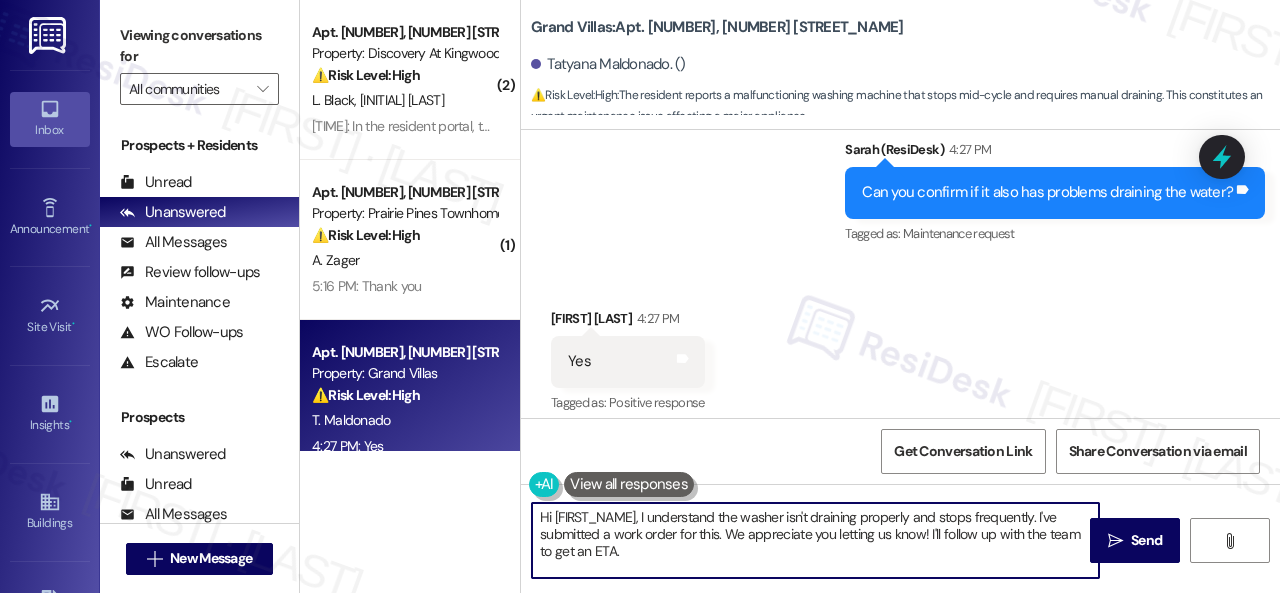 click on "( [NUMBER] ) Apt. [NUMBER], [NUMBER] [STREET_NAME] Property: Discovery At Kingwood ⚠️  Risk Level:  High The resident is reporting that work orders are being closed prematurely, specifically for a broken washing machine, despite repairs not being completed. This indicates a potential breakdown in communication and service delivery, which could lead to resident dissatisfaction and potential property damage if the washing machine issue is not addressed promptly. The discrepancy between the portal status and the actual completion of work requires urgent attention. L. Black T. Black [TIME]: In the resident portal, the work orders are marked as complete, but they have NOT been completed. [TIME]: In the resident portal, the work orders are marked as complete, but they have NOT been completed. ( [NUMBER] ) Apt. [NUMBER], [NUMBER] [STREET_NAME] Property: Prairie Pines Townhomes ⚠️  Risk Level:  High A. Zager [TIME]: Thank you  [TIME]: Thank you  Apt. [NUMBER], [NUMBER] [STREET_NAME] Property: Grand Villas ⚠️  Risk Level:  High T. Maldonado" at bounding box center [790, 296] 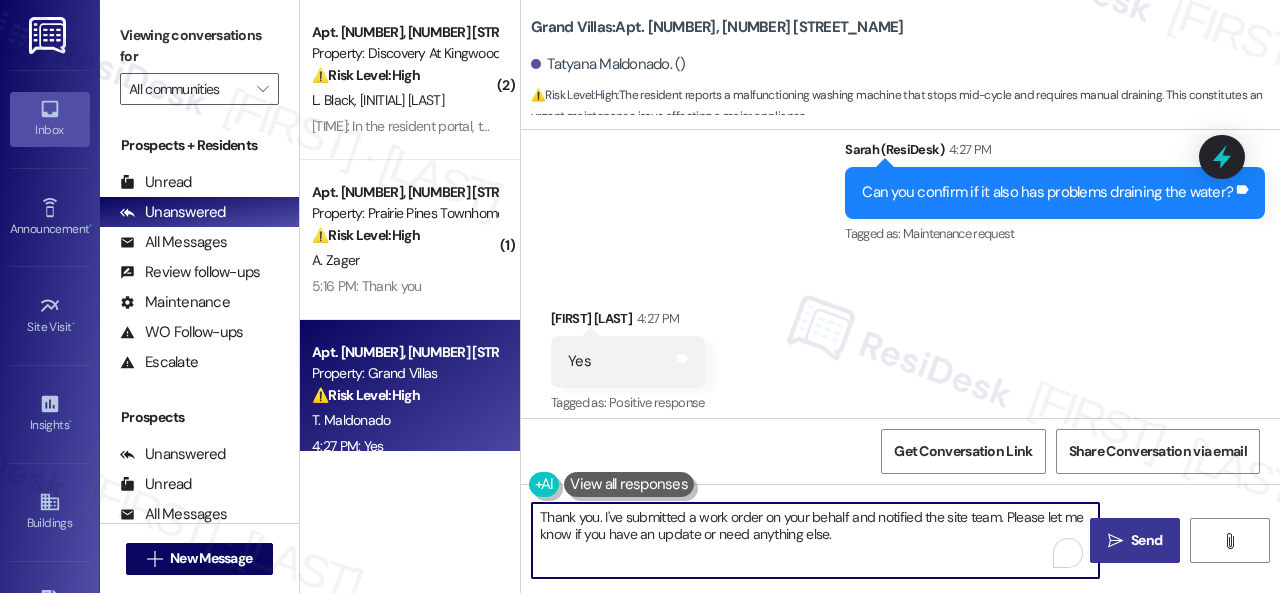 type on "Thank you. I've submitted a work order on your behalf and notified the site team. Please let me know if you have an update or need anything else." 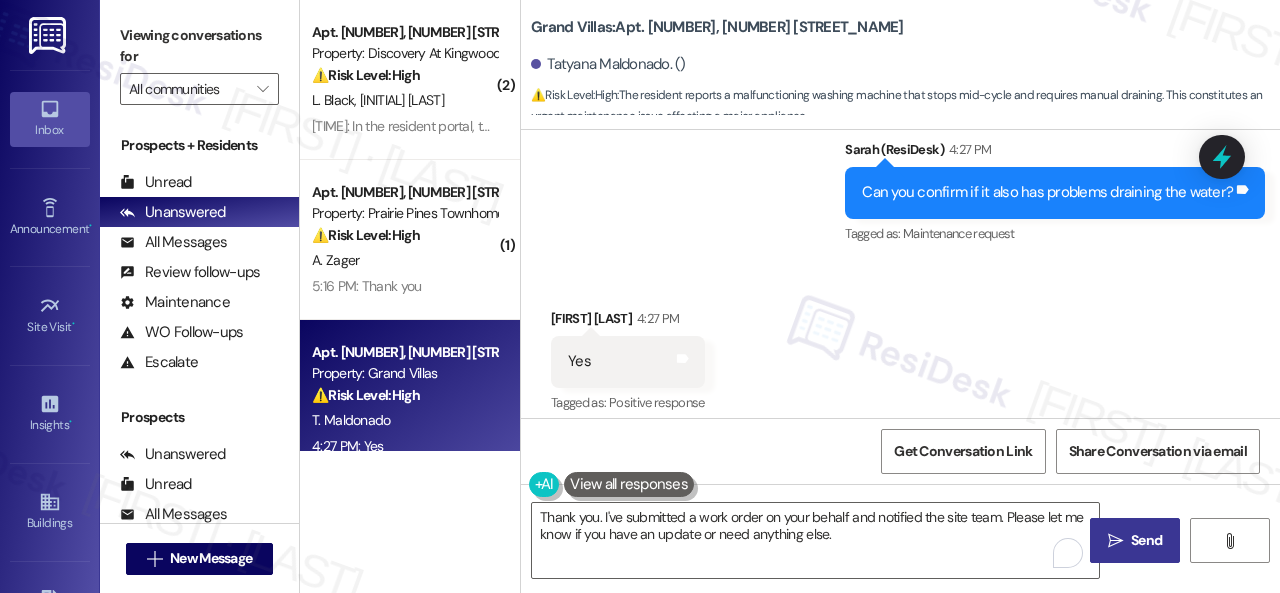 click on "Send" at bounding box center [1146, 540] 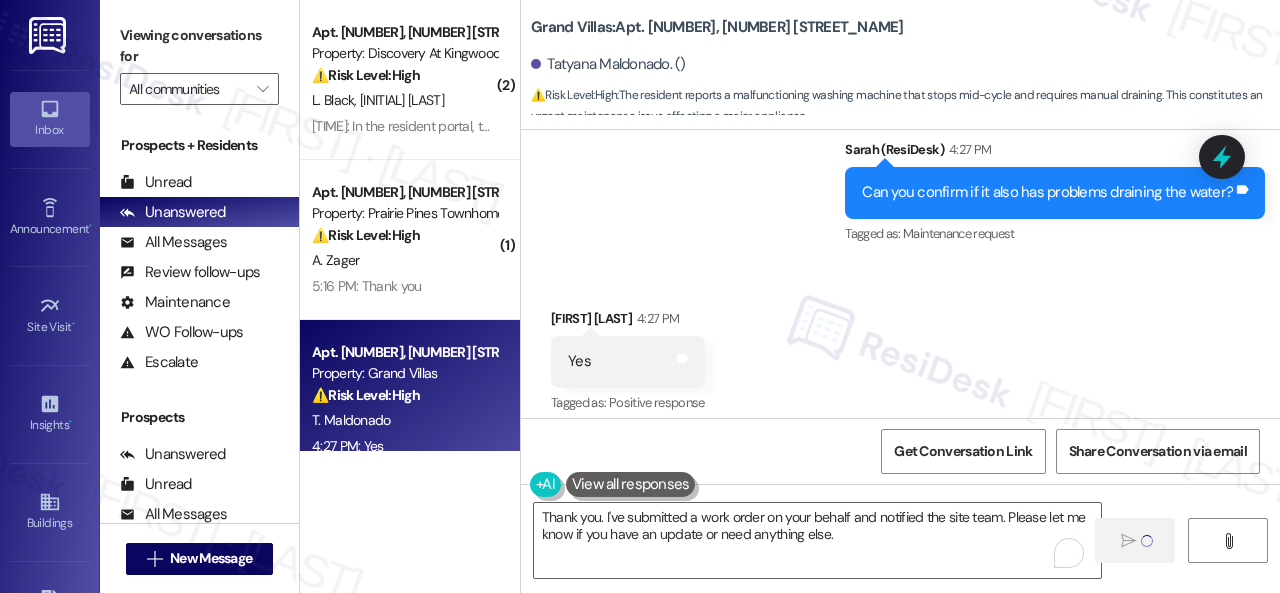 type 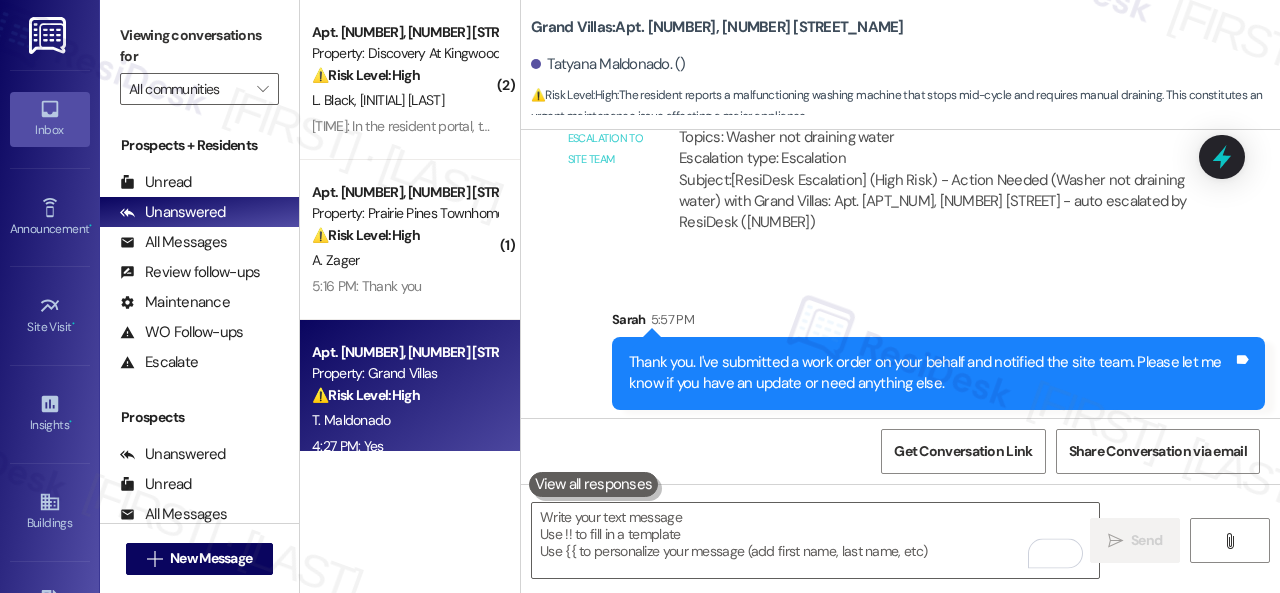 scroll, scrollTop: 13700, scrollLeft: 0, axis: vertical 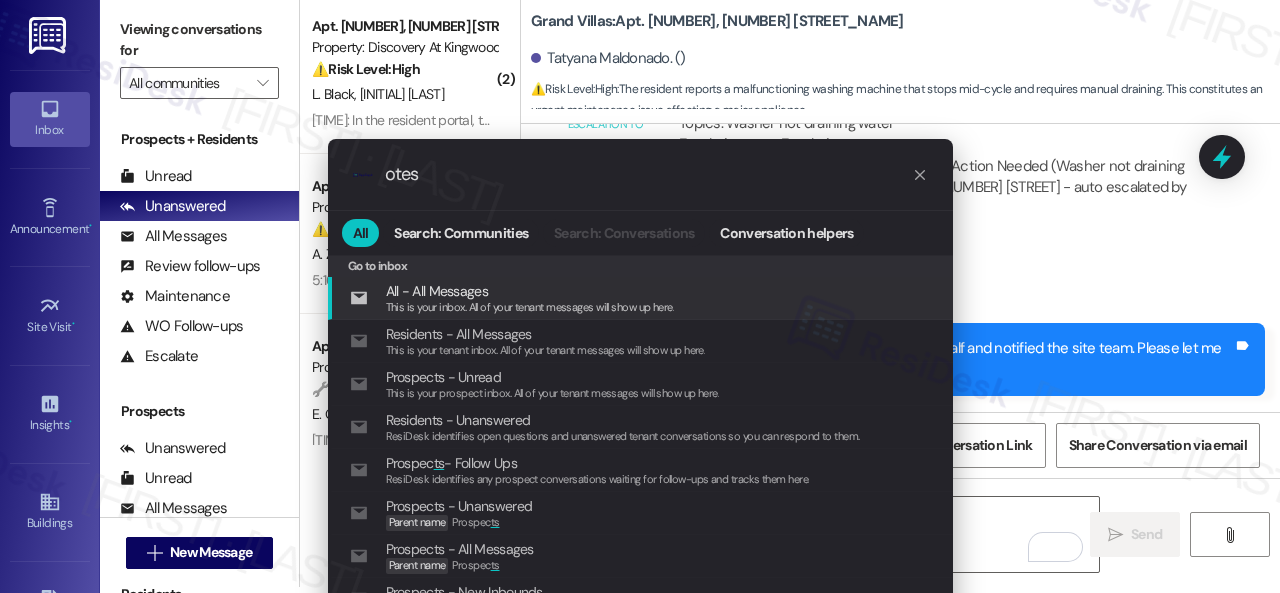 click on ".cls-1{fill:#0a055f;}.cls-2{fill:#0cc4c4;} resideskLogoBlueOrange otes" at bounding box center [640, 174] 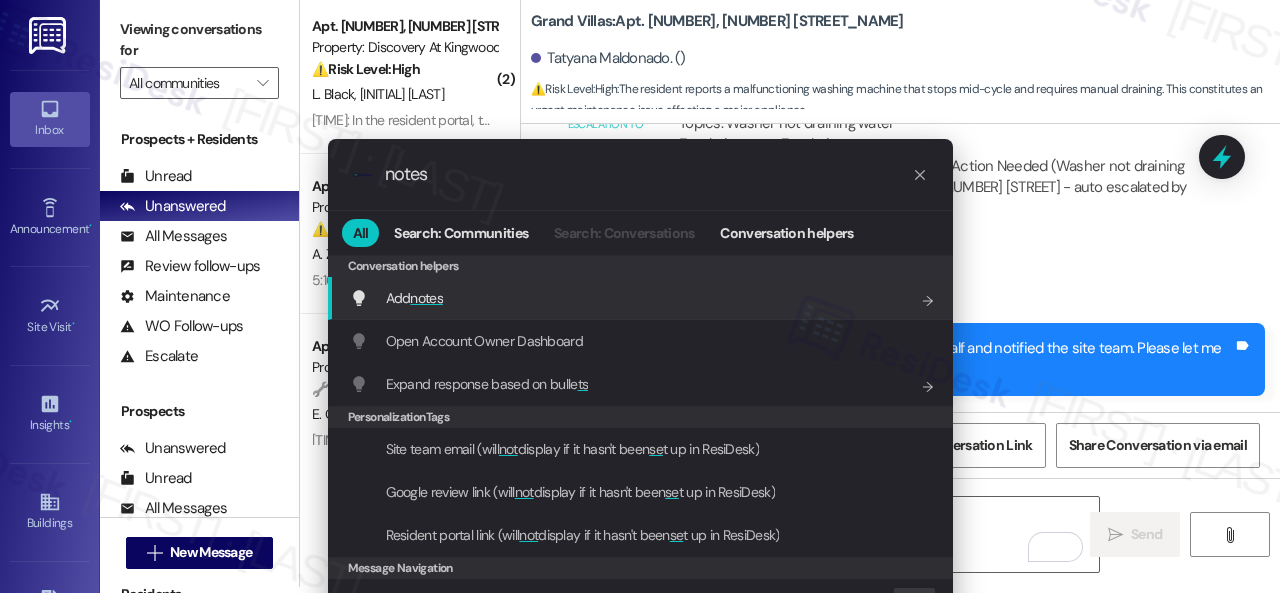 type on "notes" 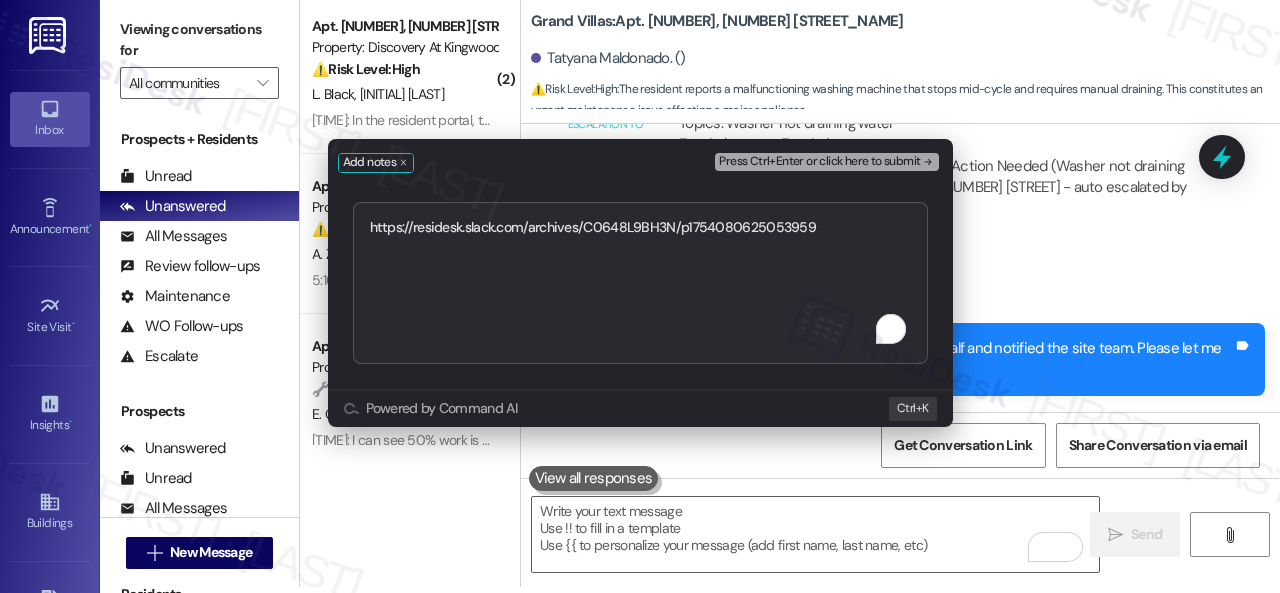 type on "https://residesk.slack.com/archives/C0648L9BH3N/p1754080625053959" 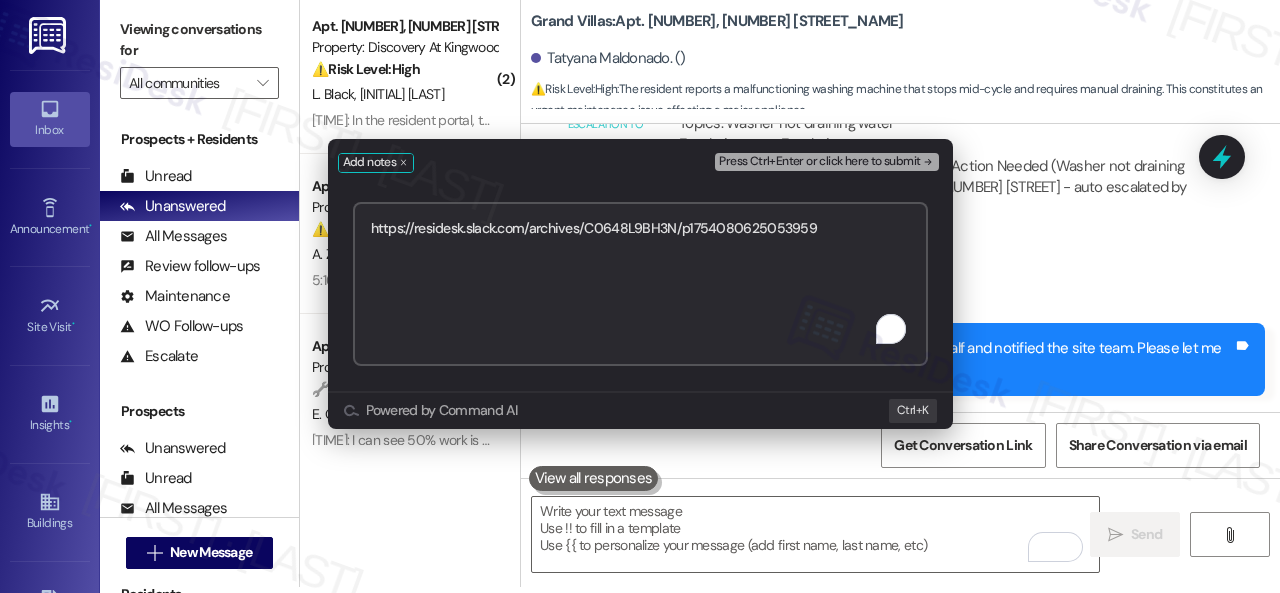click on "Press Ctrl+Enter or click here to submit" at bounding box center [828, 163] 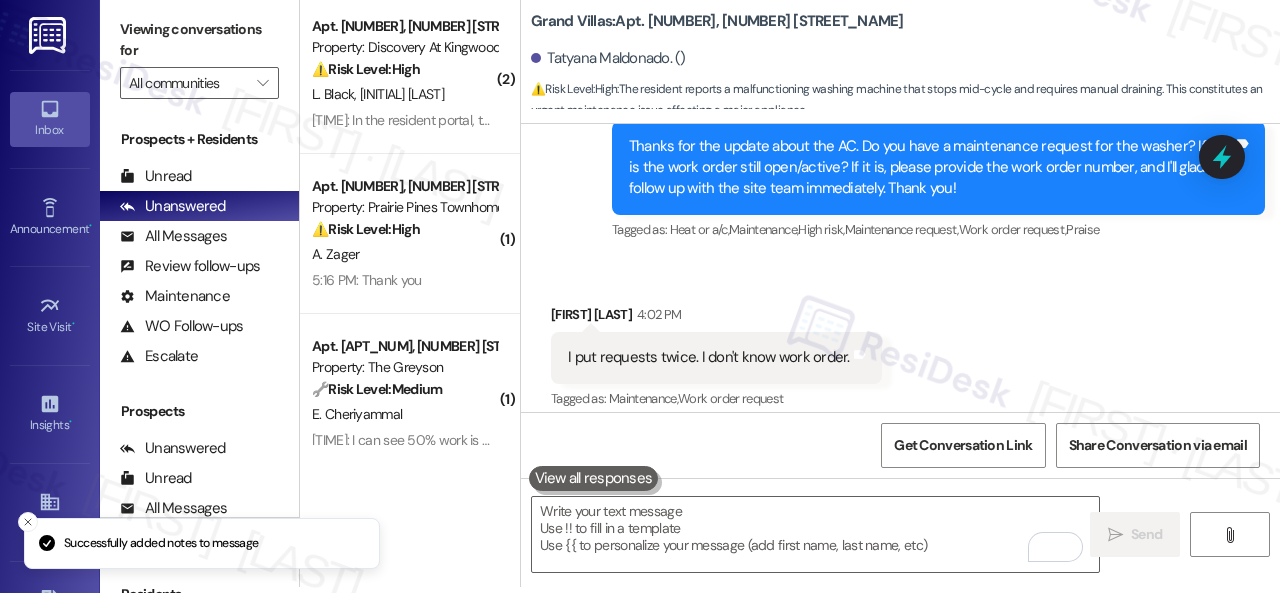 scroll, scrollTop: 0, scrollLeft: 0, axis: both 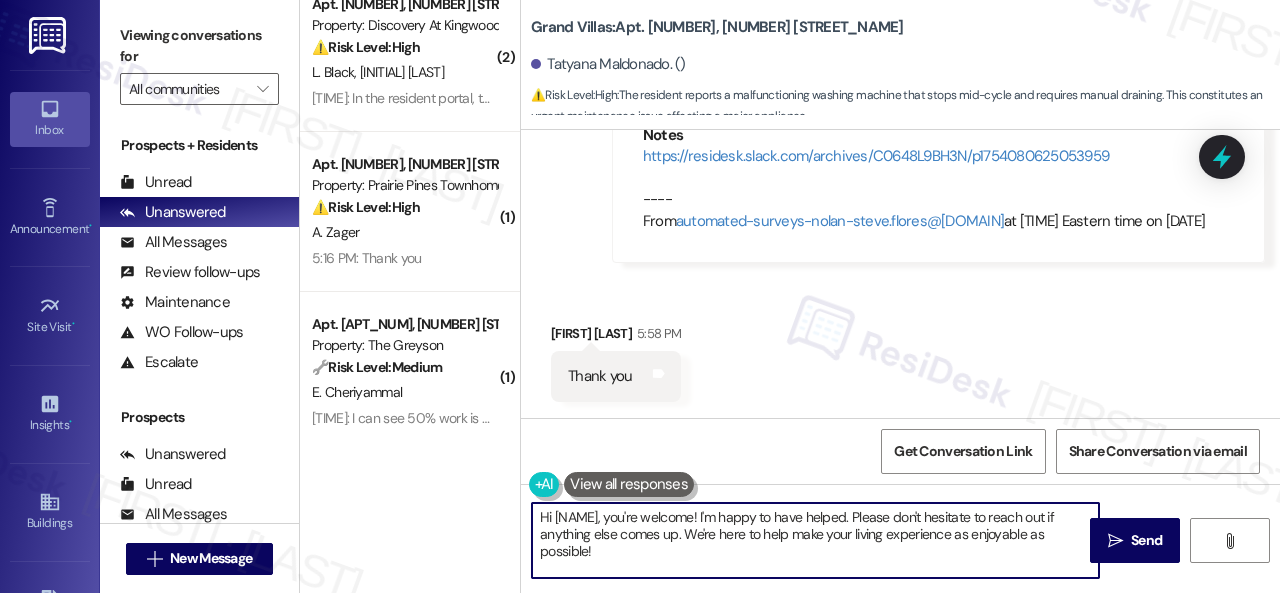 drag, startPoint x: 637, startPoint y: 563, endPoint x: 405, endPoint y: 464, distance: 252.23996 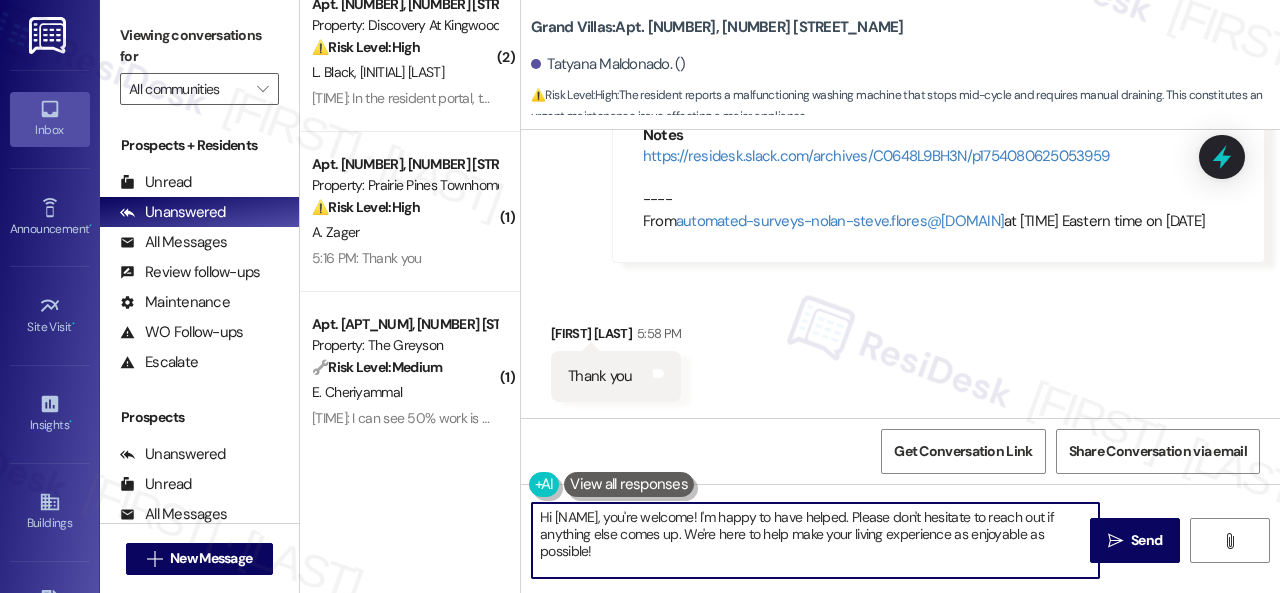 click on "( [NUMBER] ) Apt. [APT_NUM], [NUMBER] [STREET] Property: [PROPERTY_NAME] ⚠️  Risk Level:  High The resident reports a malfunctioning washing machine that is not draining water. This is an urgent maintenance issue that affects the resident's ability to perform essential tasks and could potentially lead to water damage if not addressed promptly. T. Maldonado 5:58 PM: Thank you 5:58 PM: Thank you ( [NUMBER] ) Apt. [APT_NUM], [NUMBER] [STREET] Property: [PROPERTY_NAME] ⚠️  Risk Level:  High The resident is reporting that work orders are being closed prematurely, specifically for a broken washing machine, despite repairs not being completed. This indicates a potential breakdown in communication and service delivery, which could lead to resident dissatisfaction and potential property damage if the washing machine issue is not addressed promptly. The discrepancy between the portal status and the actual completion of work requires urgent attention. L. Black T. Black ( [NUMBER] ) Apt. [APT_NUM], [NUMBER] [STREET] ⚠️  Risk Level:  High ("" at bounding box center [790, 296] 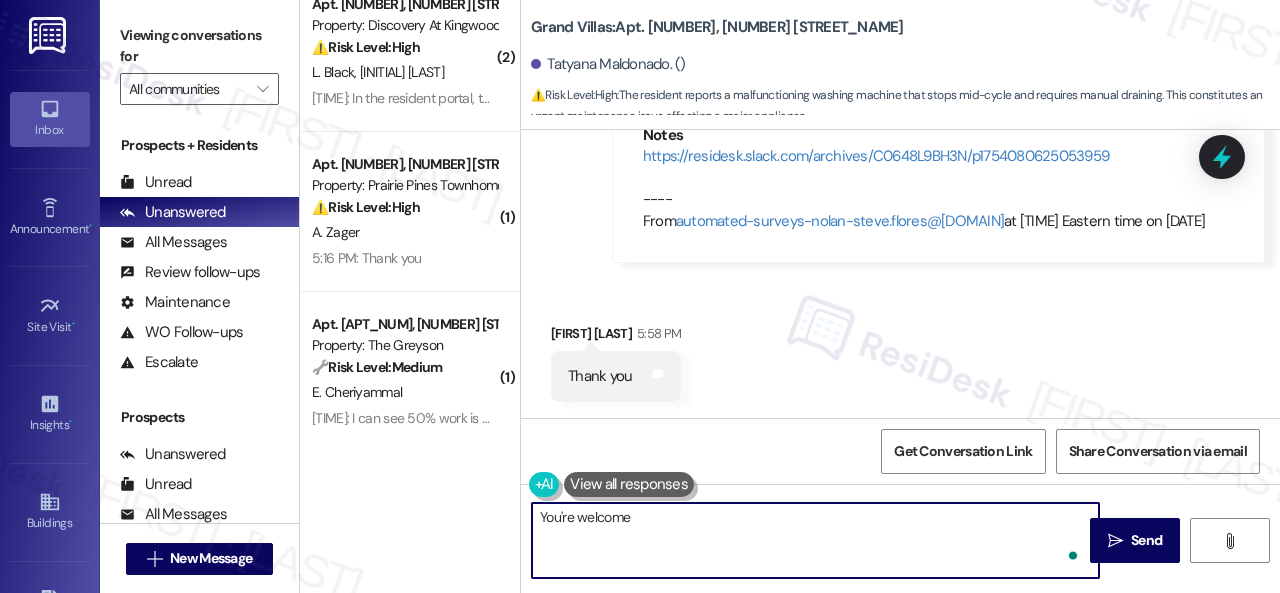 type on "You're welcome!" 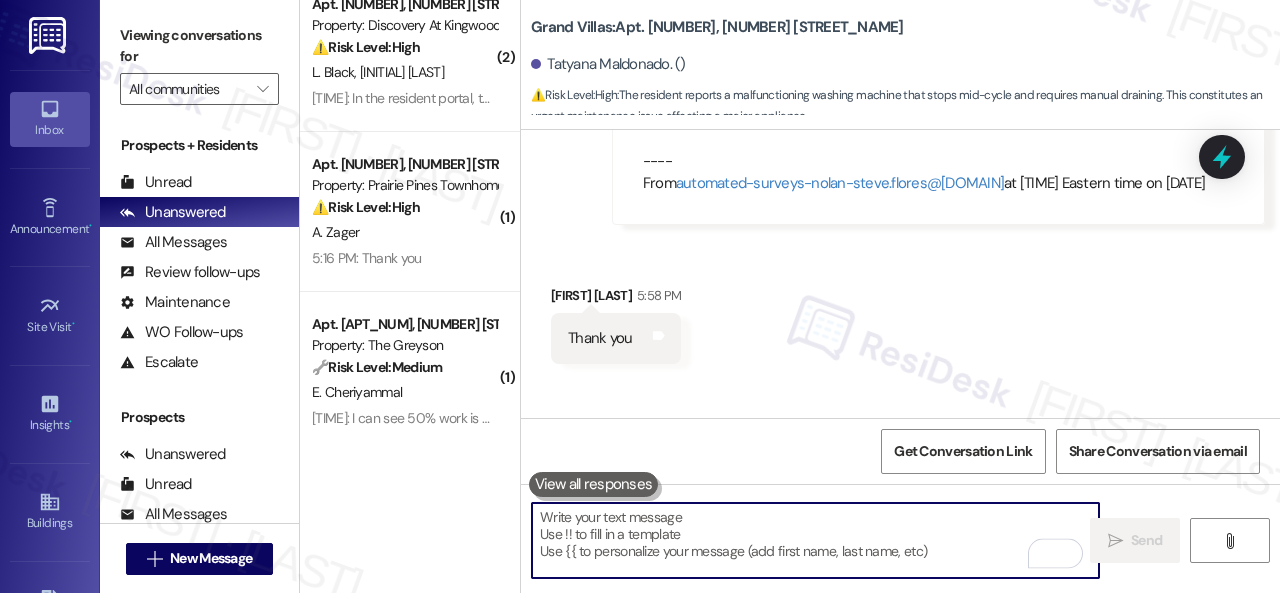 scroll, scrollTop: 14057, scrollLeft: 0, axis: vertical 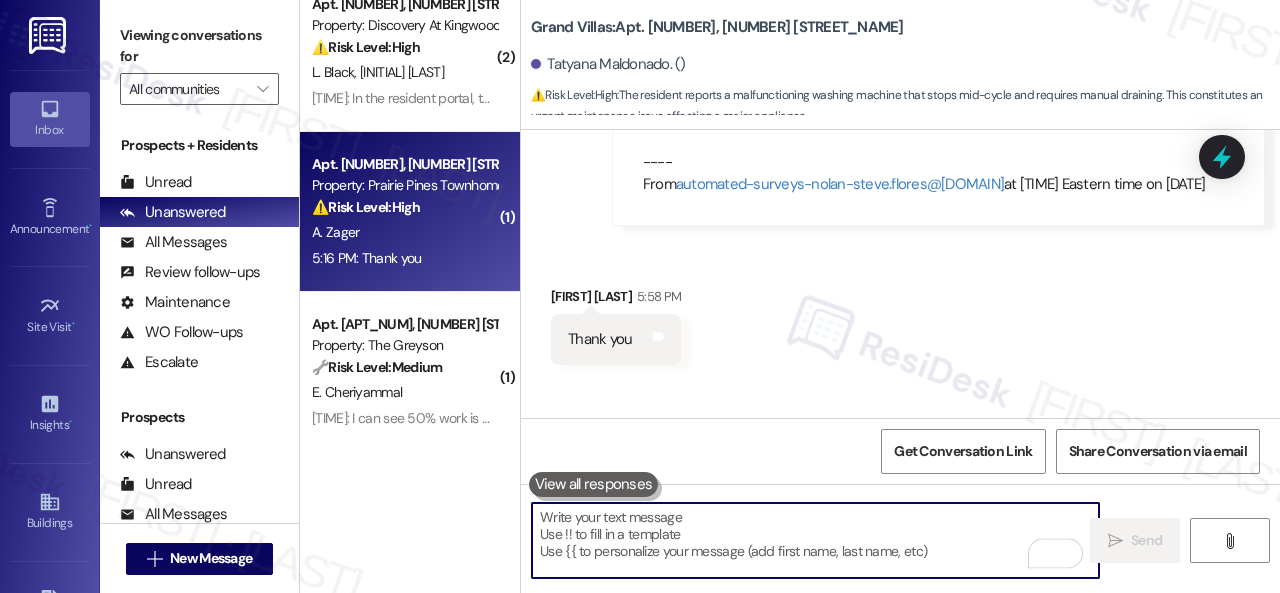 type 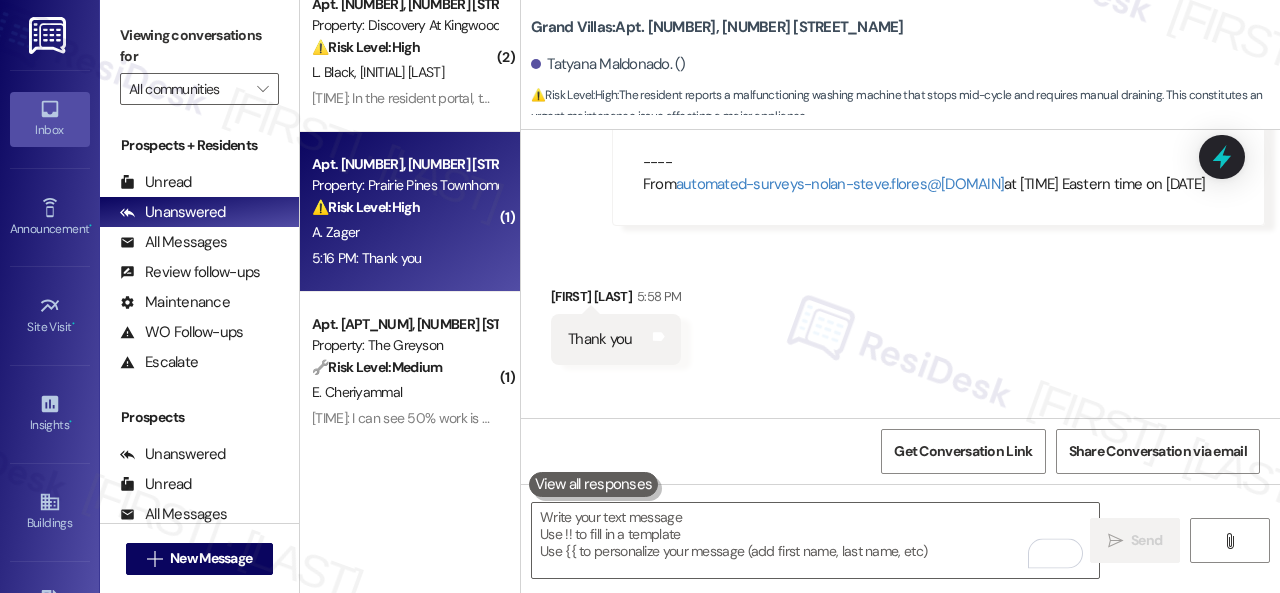 click on "A. Zager" at bounding box center (404, 232) 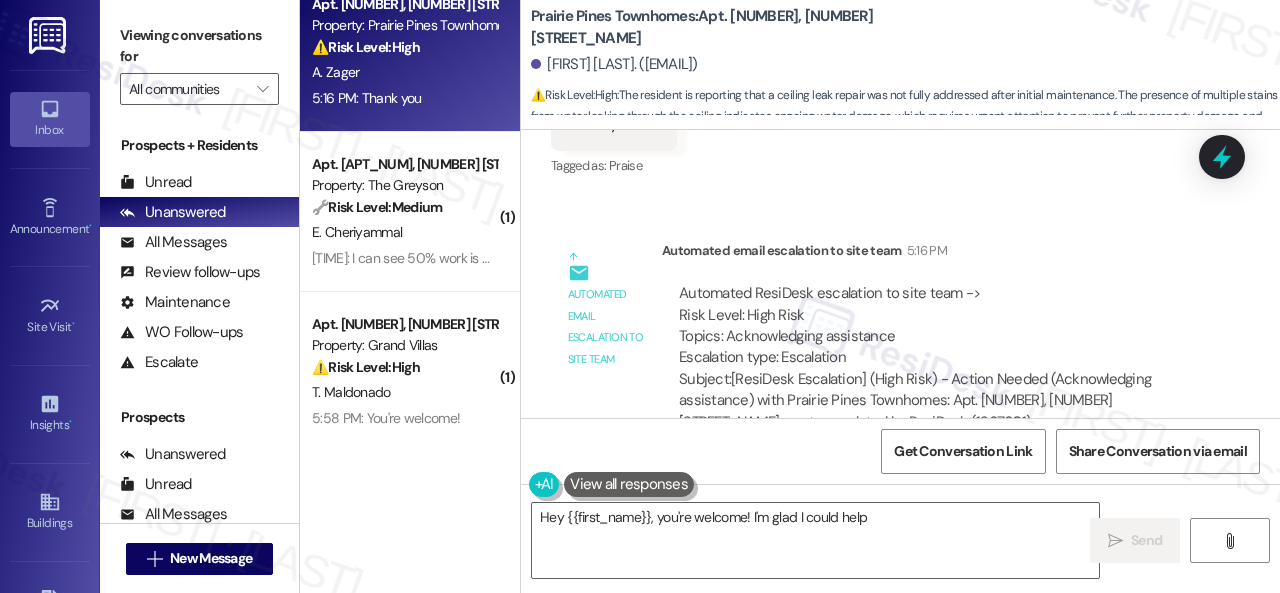 scroll, scrollTop: 10272, scrollLeft: 0, axis: vertical 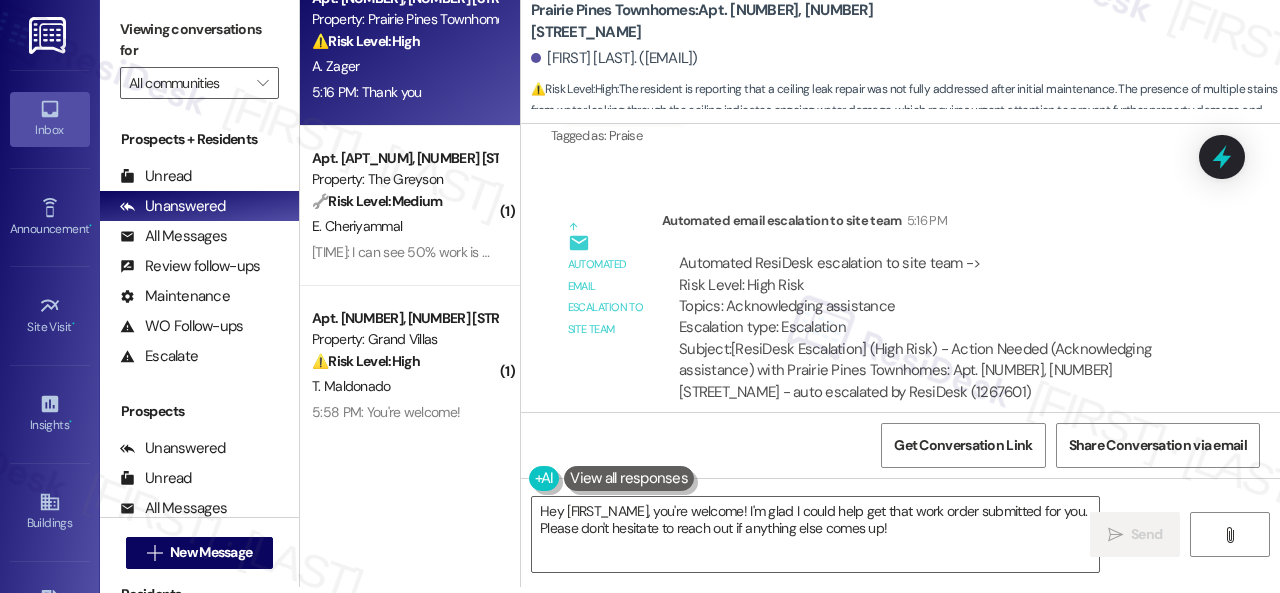 drag, startPoint x: 778, startPoint y: 531, endPoint x: 145, endPoint y: 394, distance: 647.65576 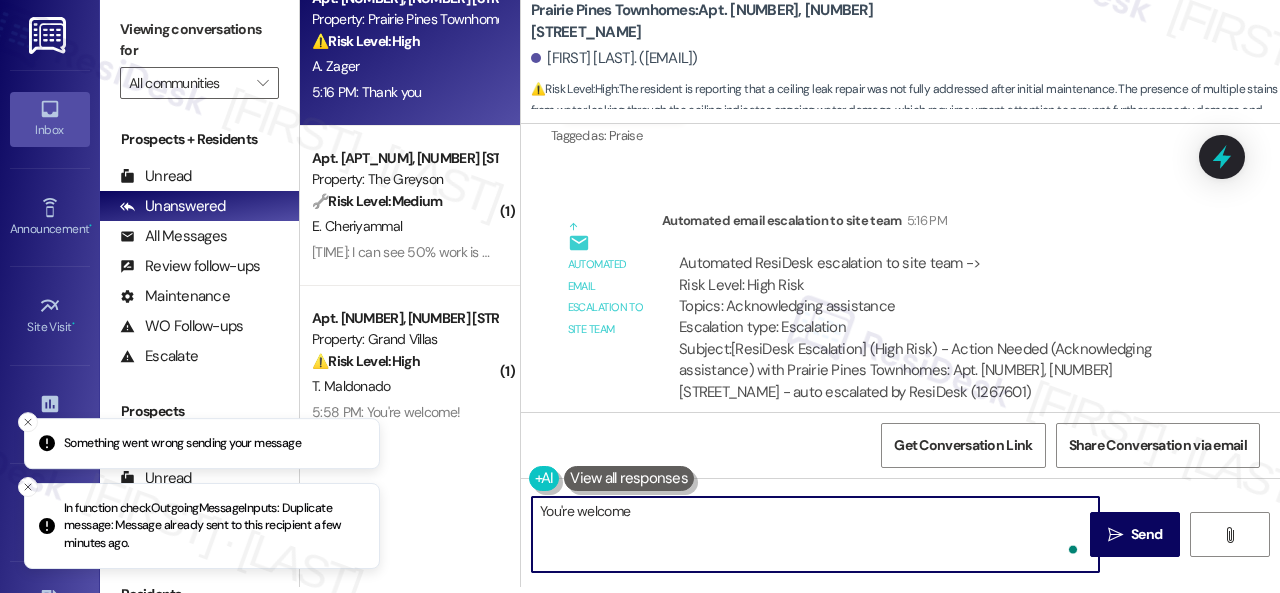 type on "You're welcome." 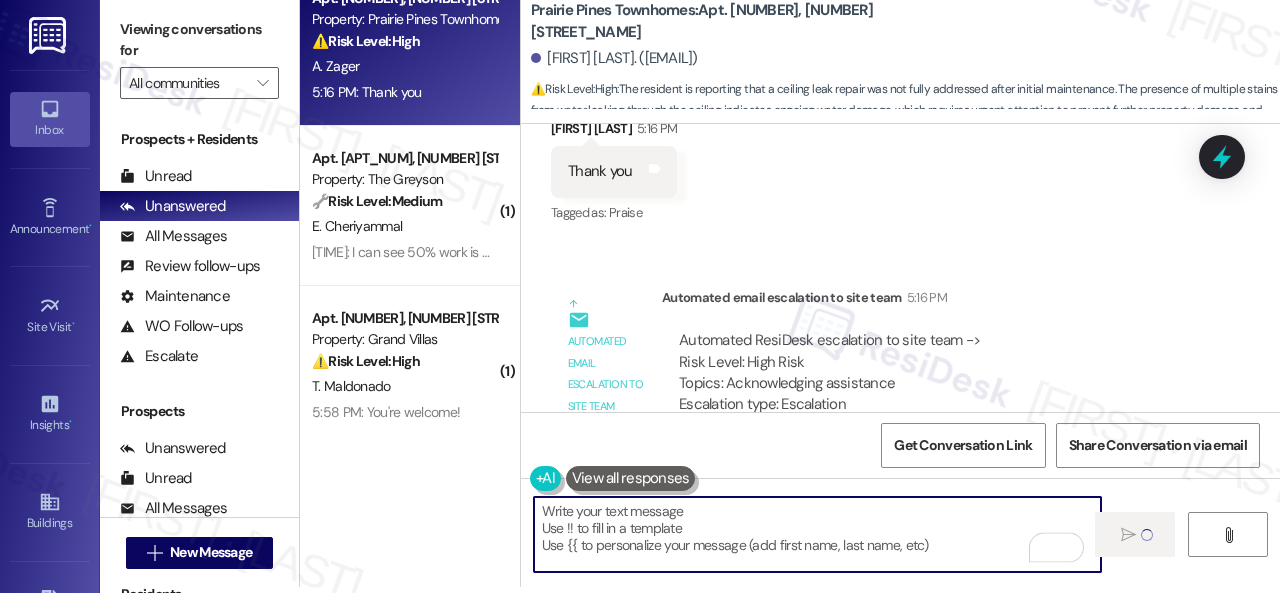 scroll, scrollTop: 10072, scrollLeft: 0, axis: vertical 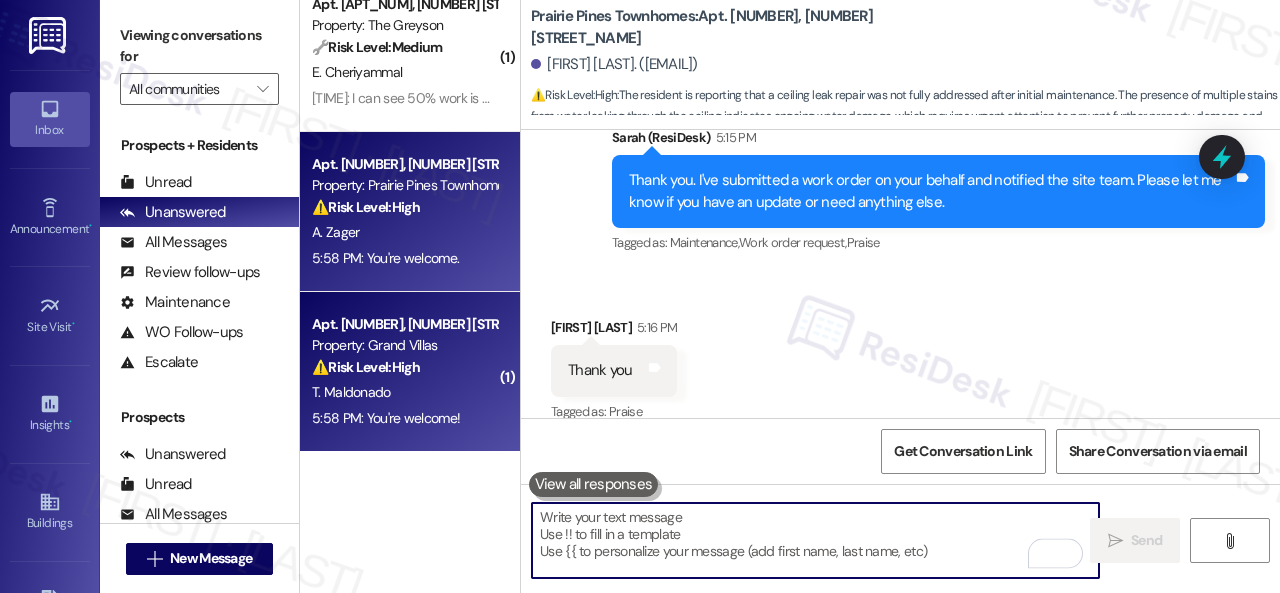 type 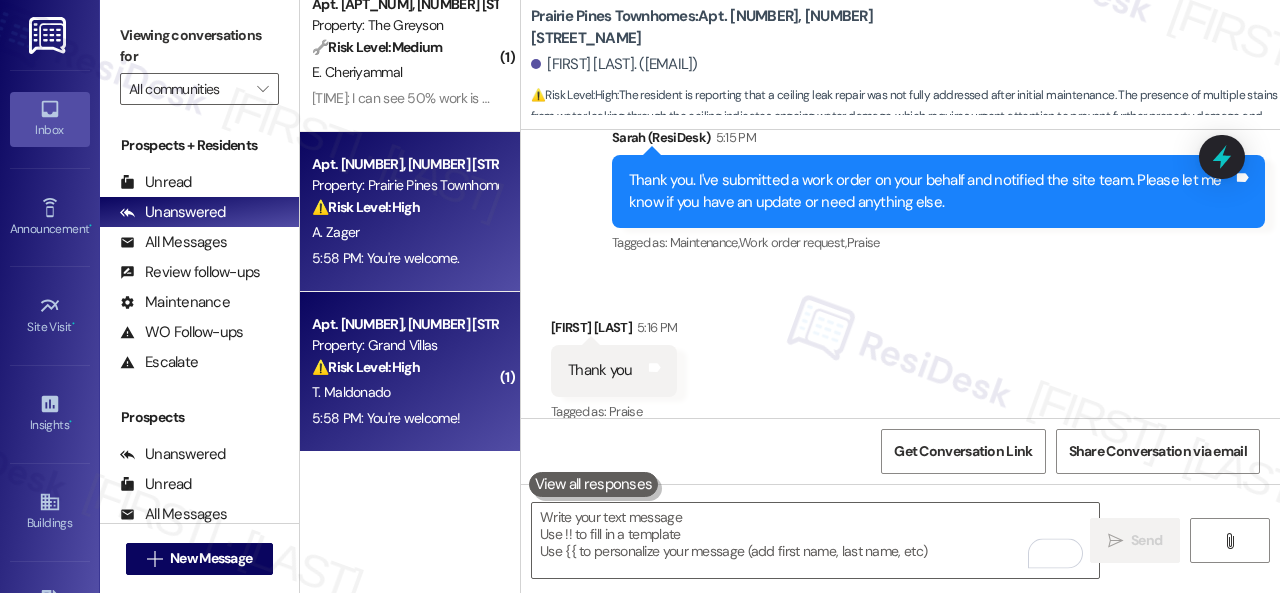 click on "T. Maldonado" at bounding box center [404, 392] 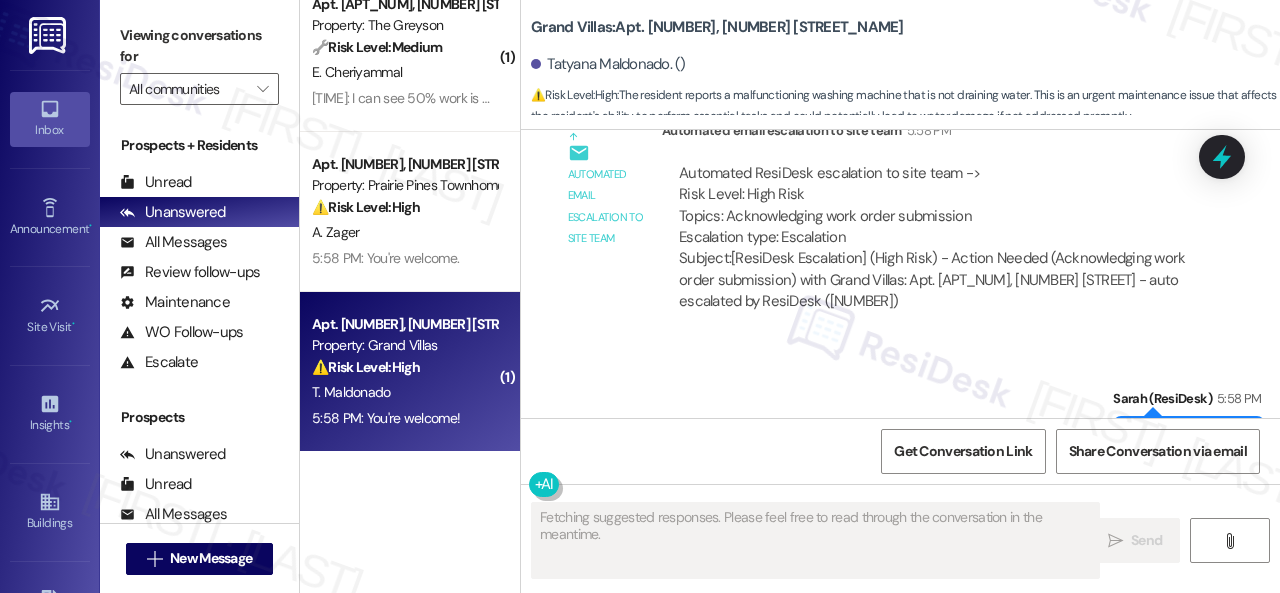 scroll, scrollTop: 14524, scrollLeft: 0, axis: vertical 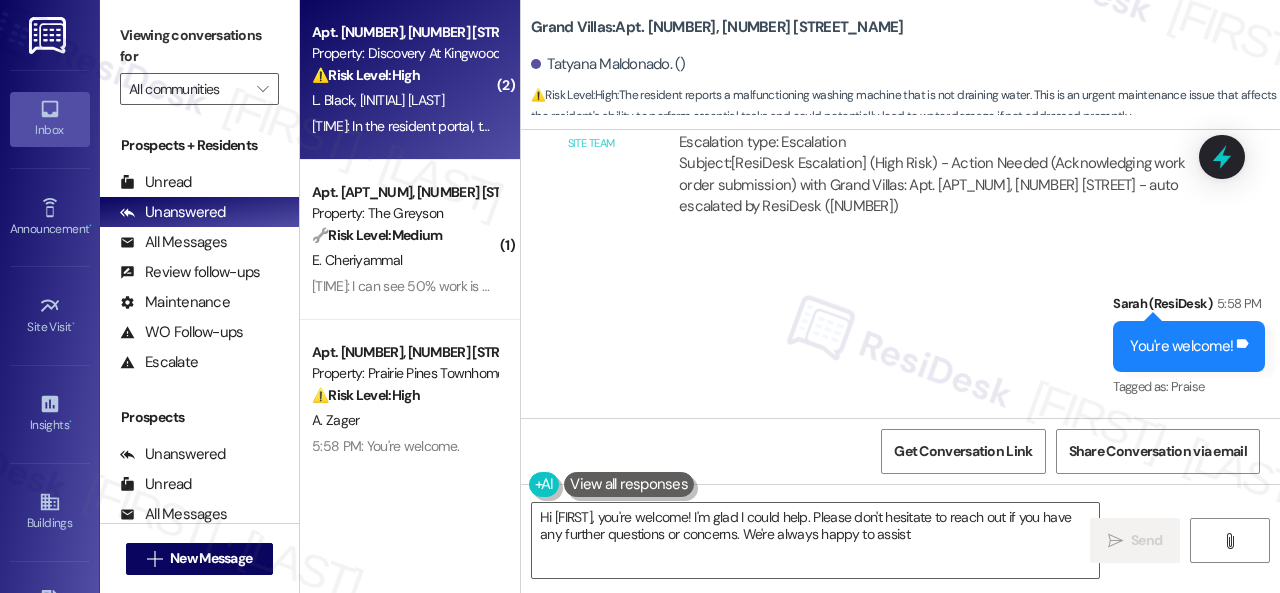 type on "Hi [FIRST], you're welcome! I'm glad I could help. Please don't hesitate to reach out if you have any further questions or concerns. We're always happy to assist!" 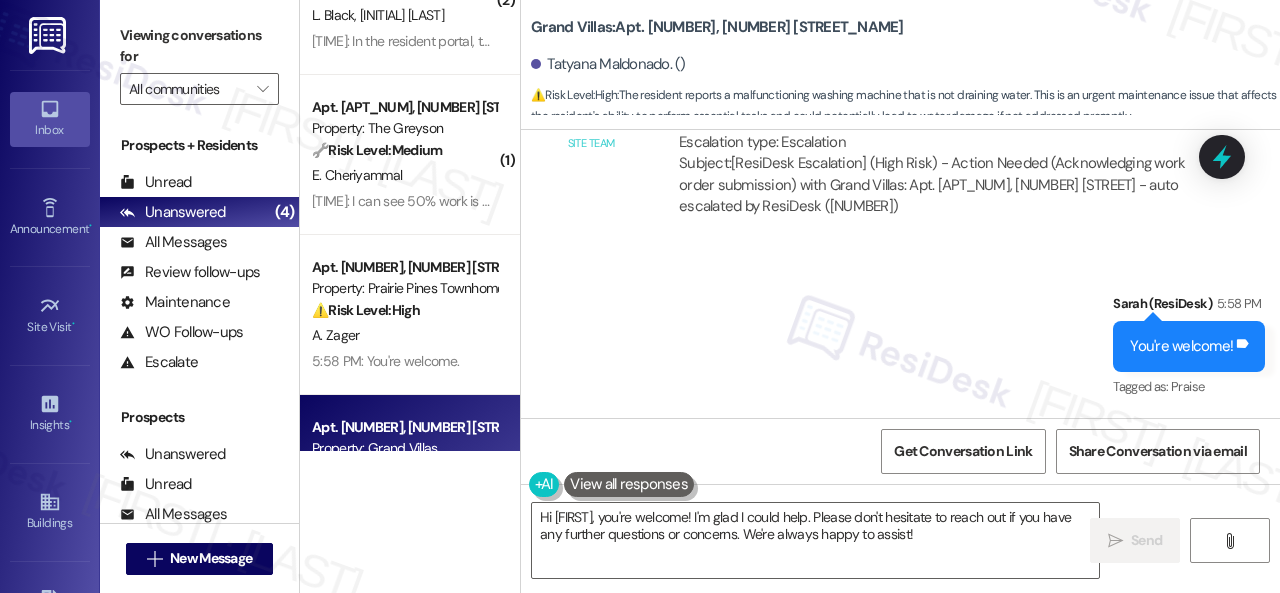 scroll, scrollTop: 188, scrollLeft: 0, axis: vertical 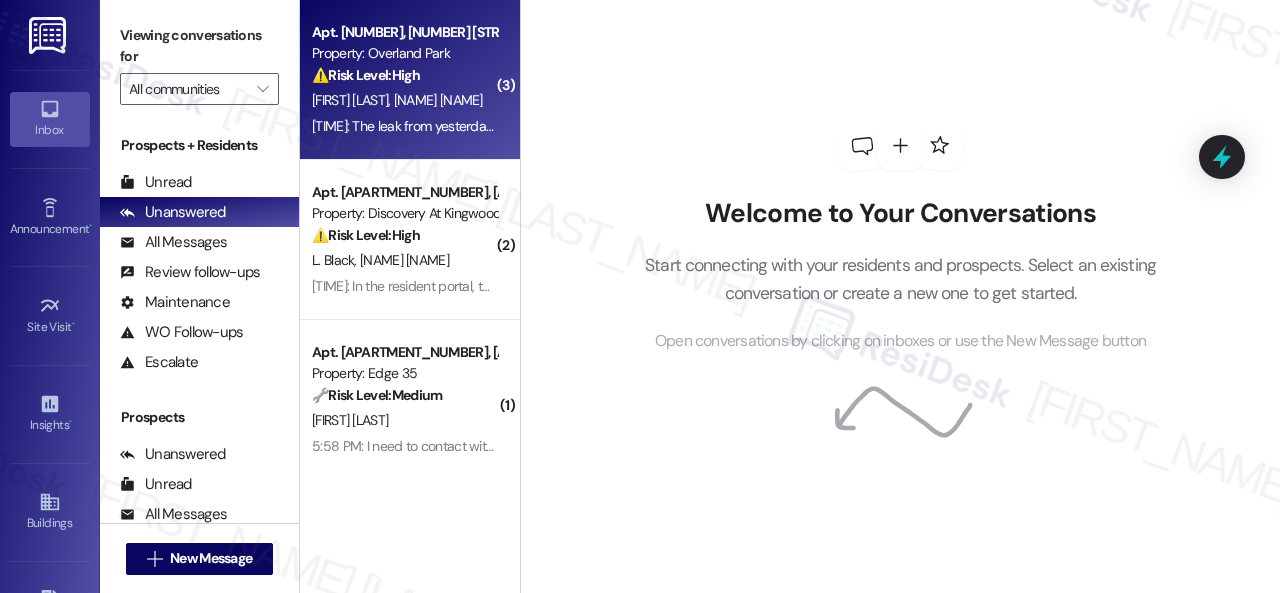 click on "J. Lema A. Taylor" at bounding box center [404, 100] 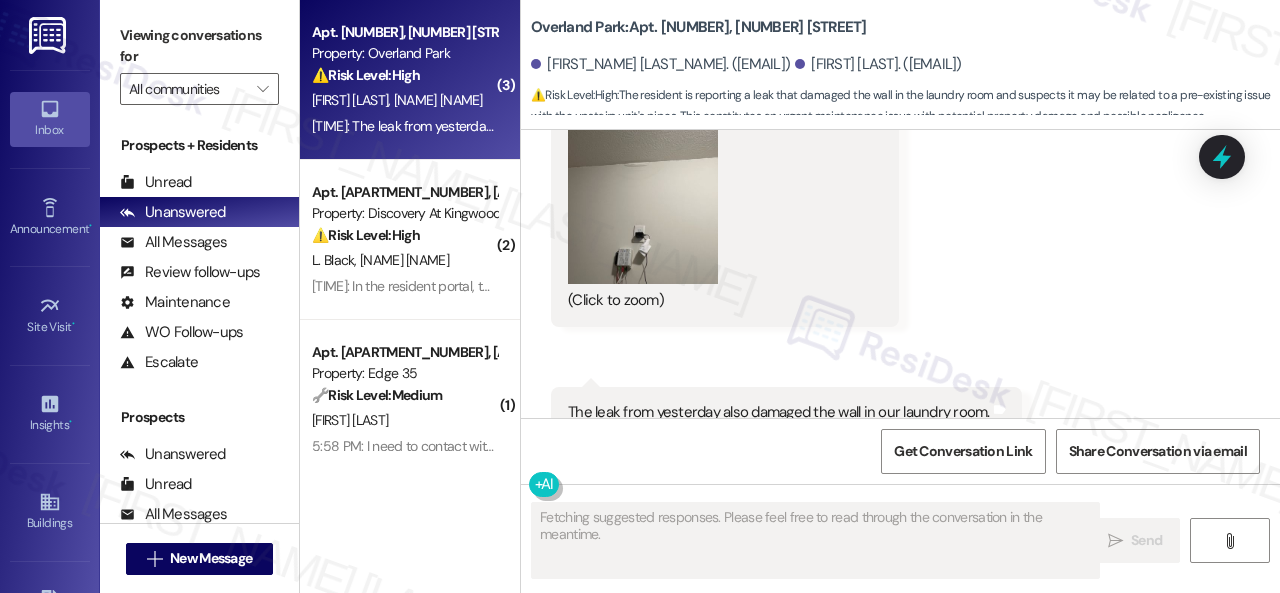 scroll, scrollTop: 6240, scrollLeft: 0, axis: vertical 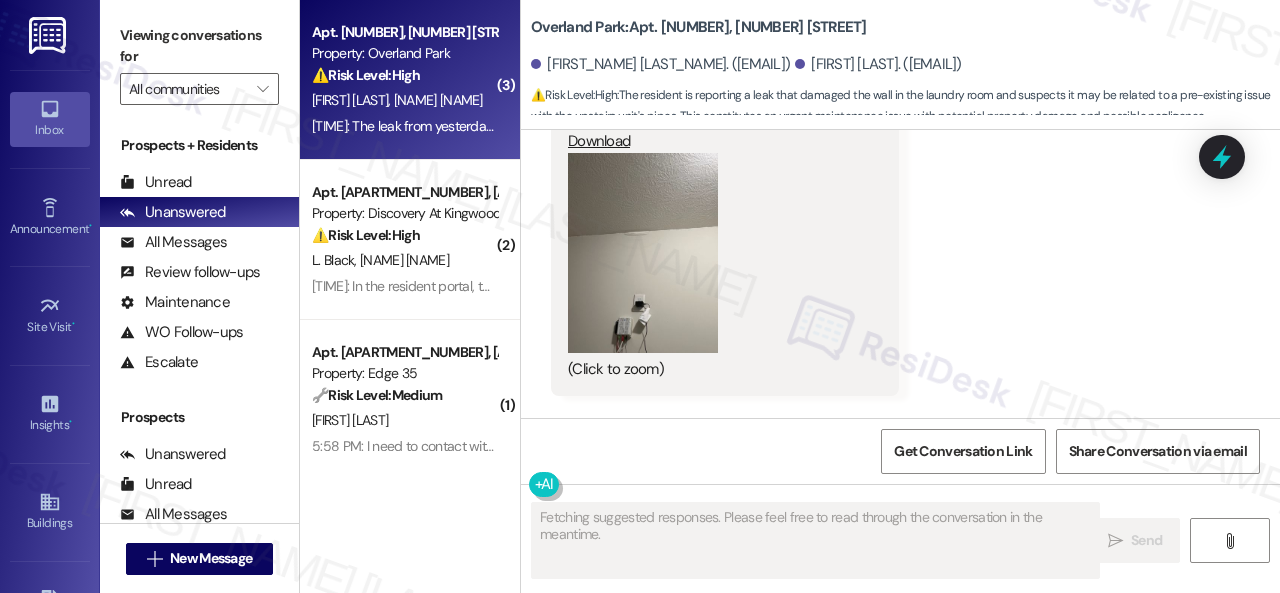 click at bounding box center [643, 253] 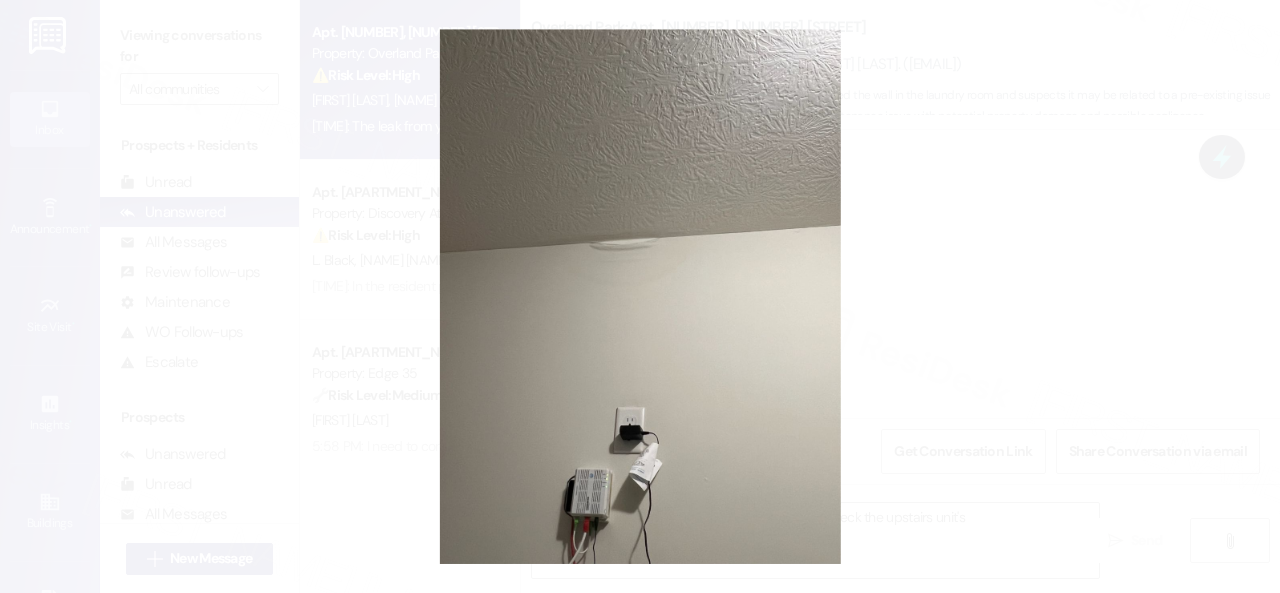 click at bounding box center (640, 296) 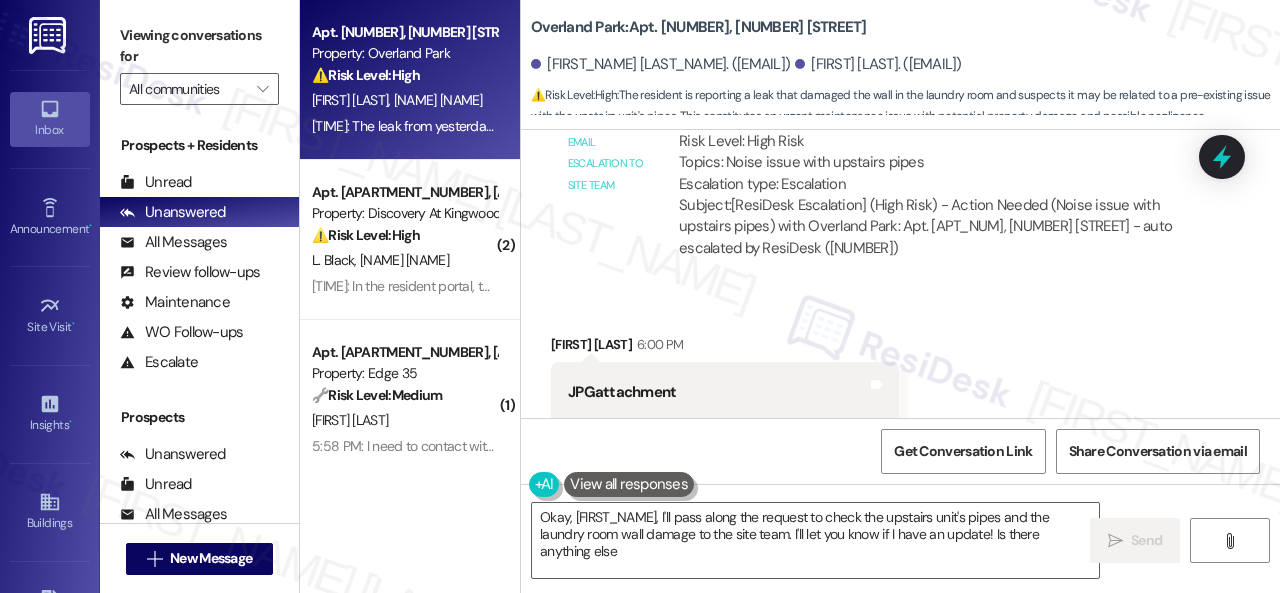 type on "Okay, {{first_name}}, I'll pass along the request to check the upstairs unit's pipes and the laundry room wall damage to the site team. I'll let you know if I have an update! Is there anything else?" 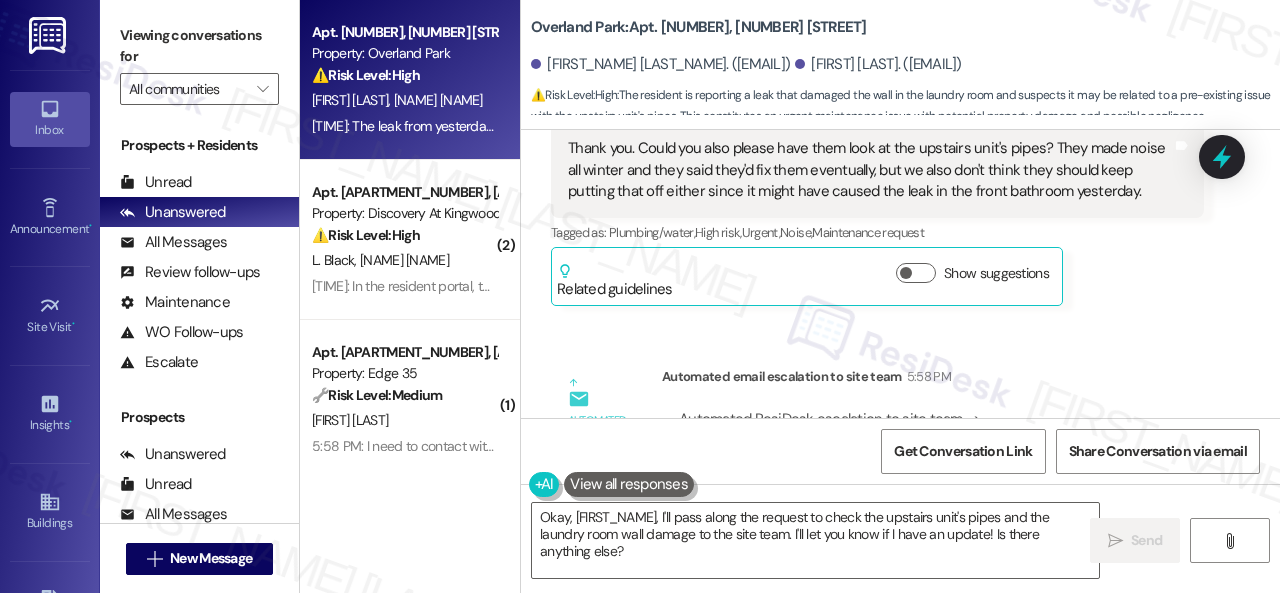 scroll, scrollTop: 5440, scrollLeft: 0, axis: vertical 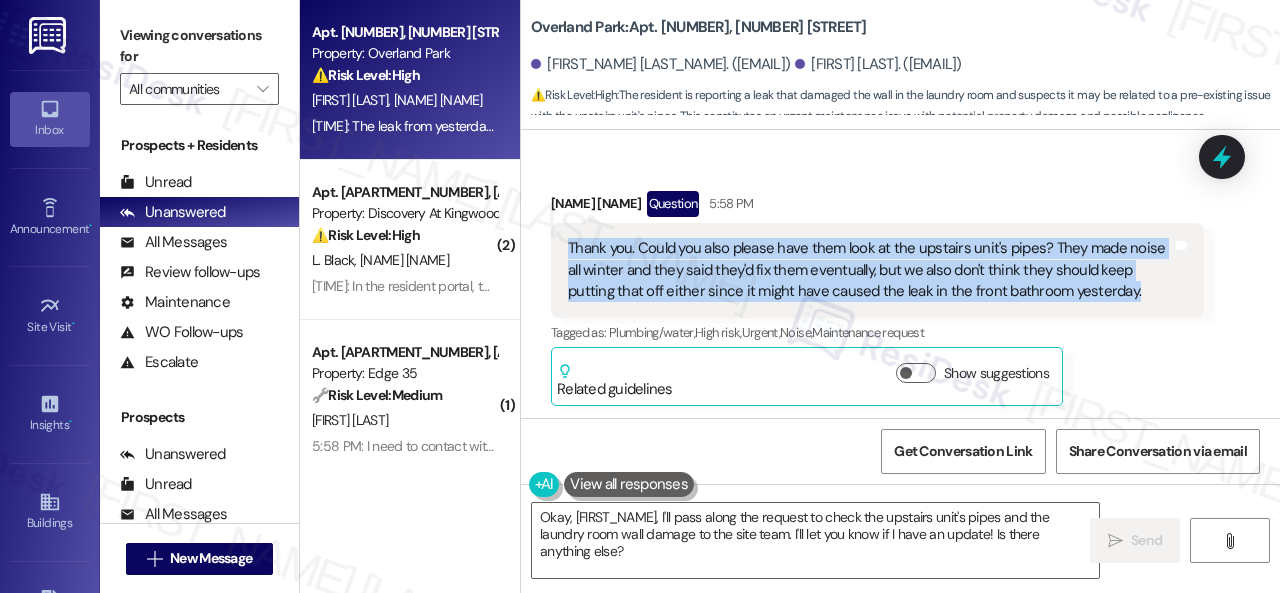 drag, startPoint x: 565, startPoint y: 247, endPoint x: 1132, endPoint y: 293, distance: 568.8629 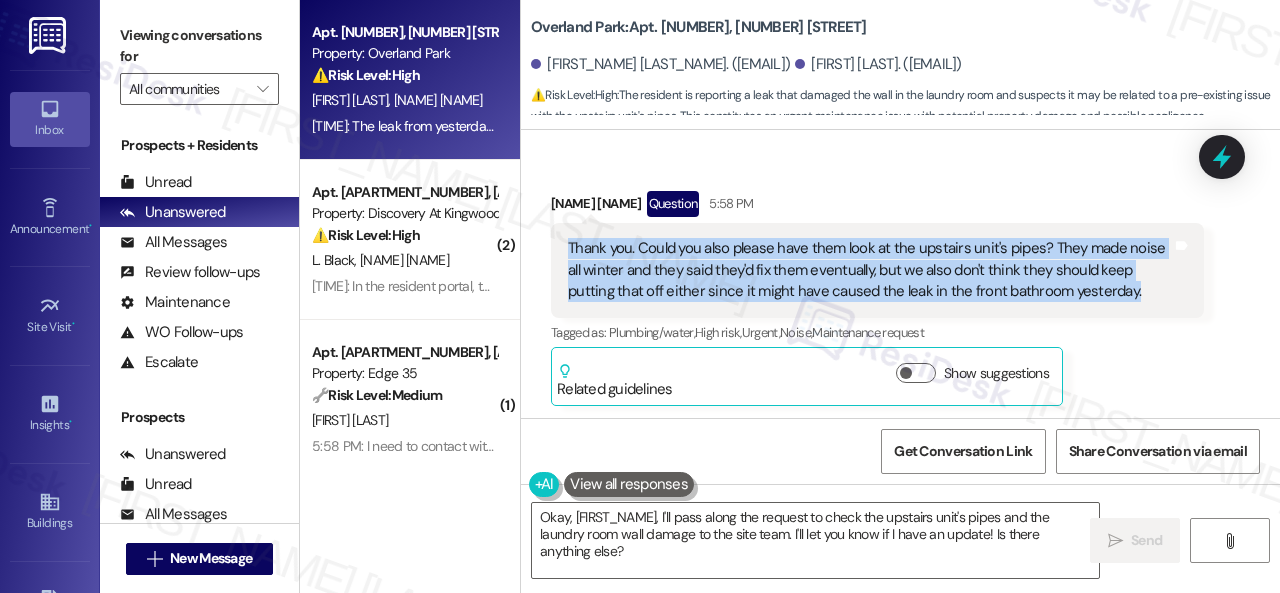 copy on "Thank you. Could you also please have them look at the upstairs unit's pipes? They made noise all winter and they said they'd fix them eventually, but we also don't think they should keep putting that off either since it might have caused the leak in the front bathroom yesterday." 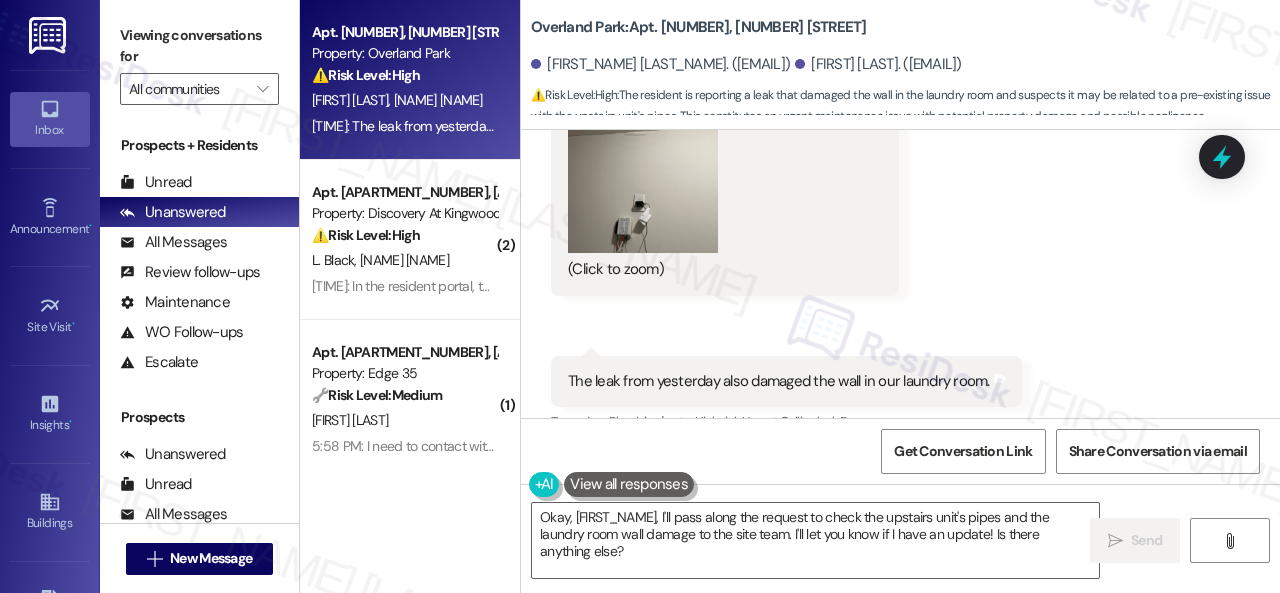 scroll, scrollTop: 6440, scrollLeft: 0, axis: vertical 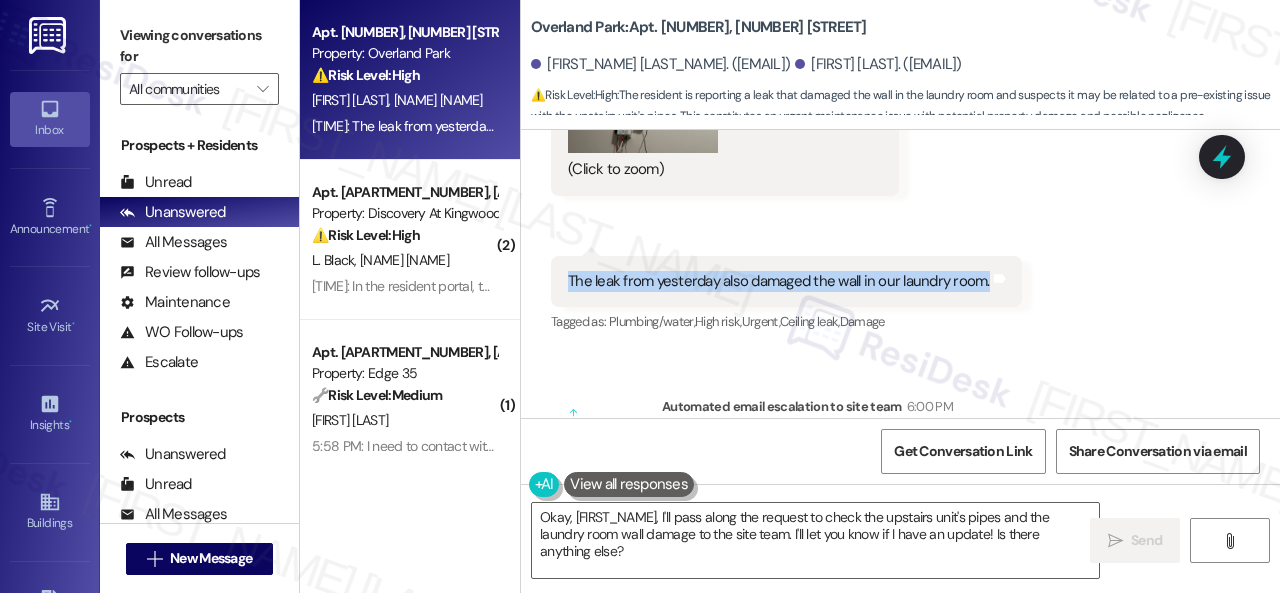 drag, startPoint x: 563, startPoint y: 280, endPoint x: 986, endPoint y: 282, distance: 423.00473 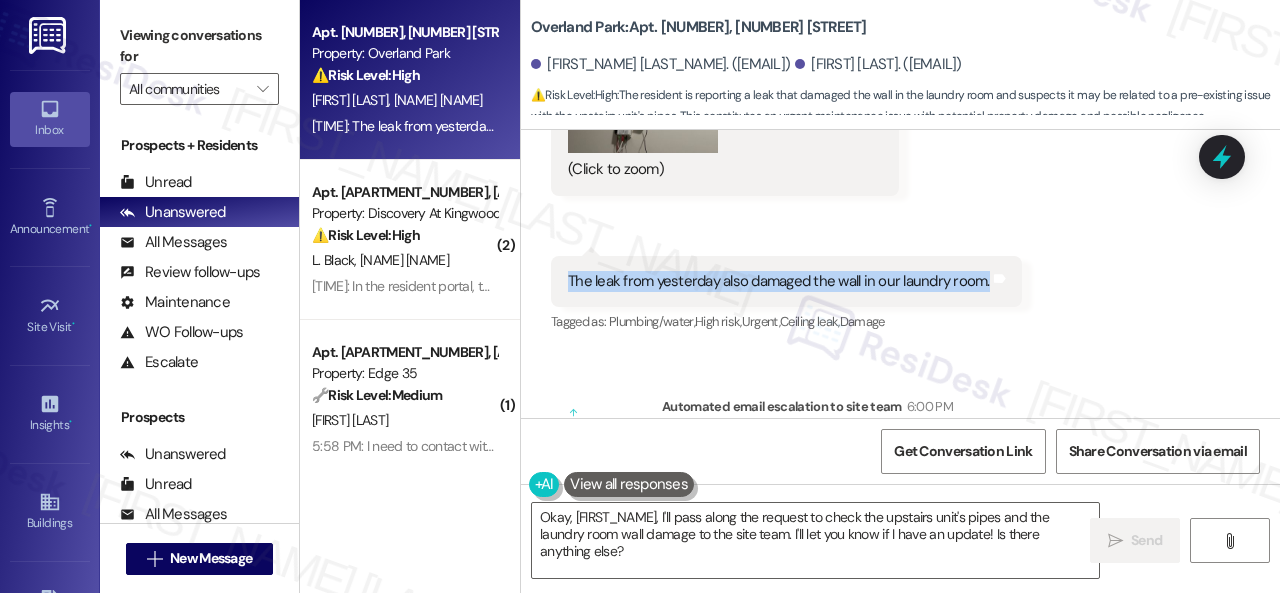 copy on "The leak from yesterday also damaged the wall in our laundry room." 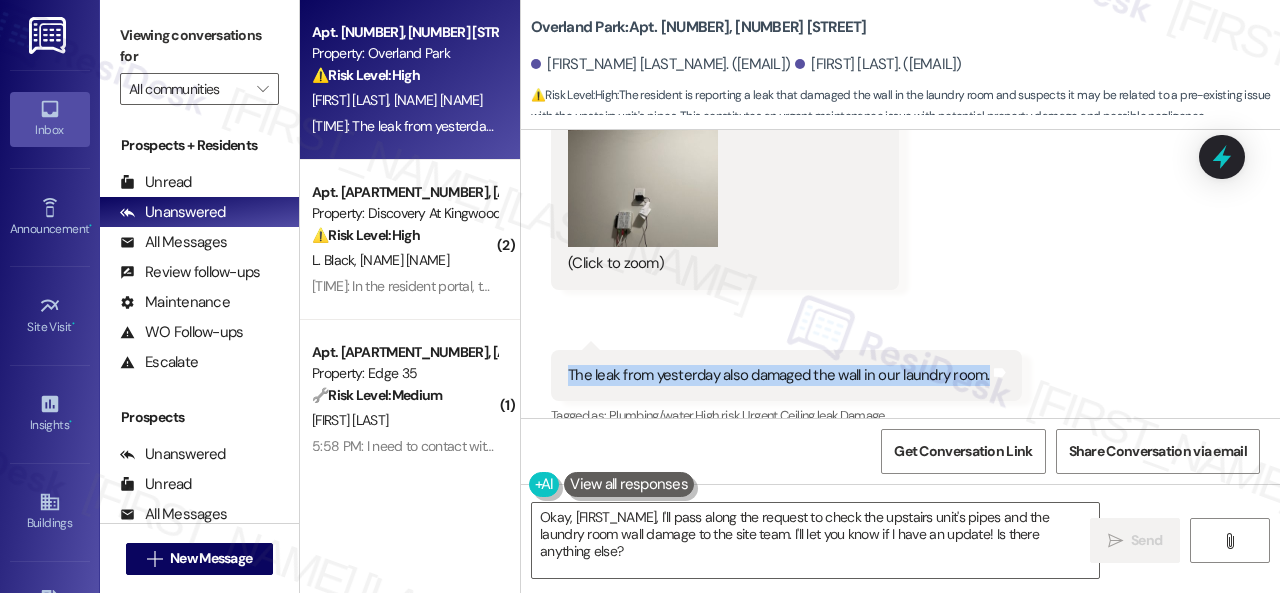 scroll, scrollTop: 6240, scrollLeft: 0, axis: vertical 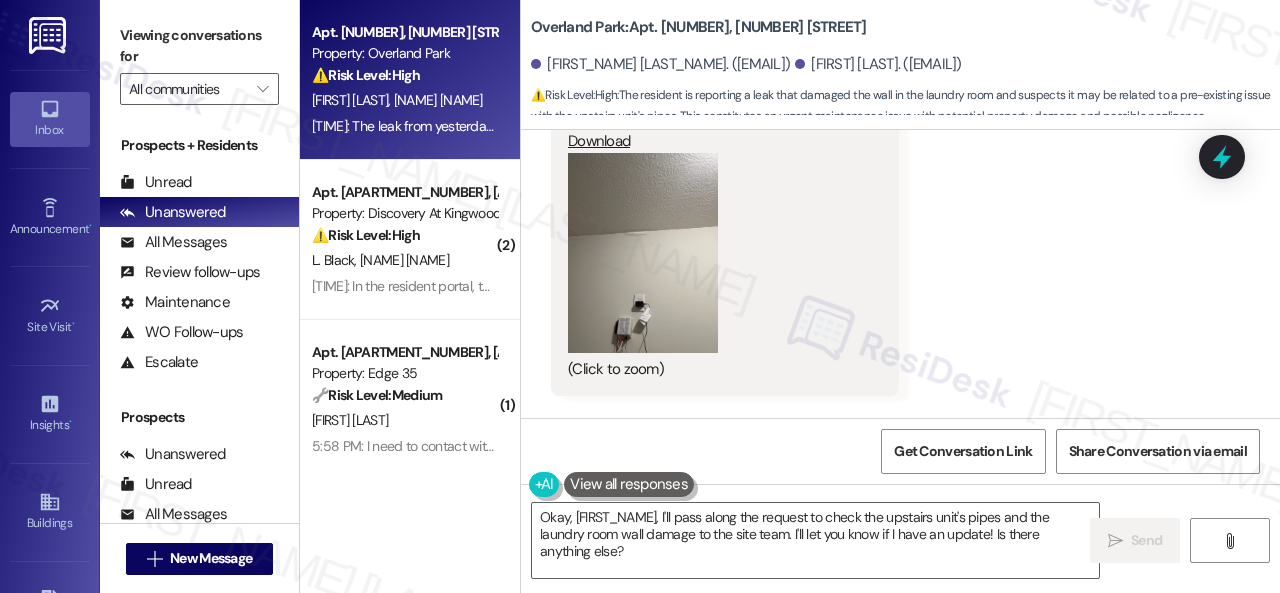 click at bounding box center (643, 253) 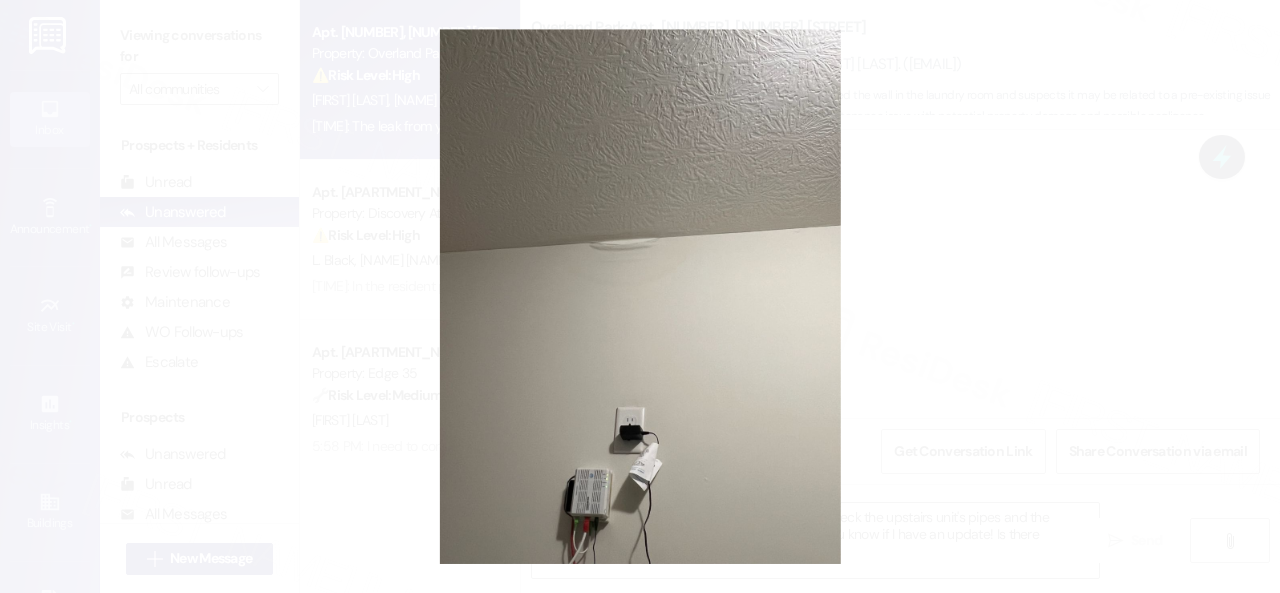 type 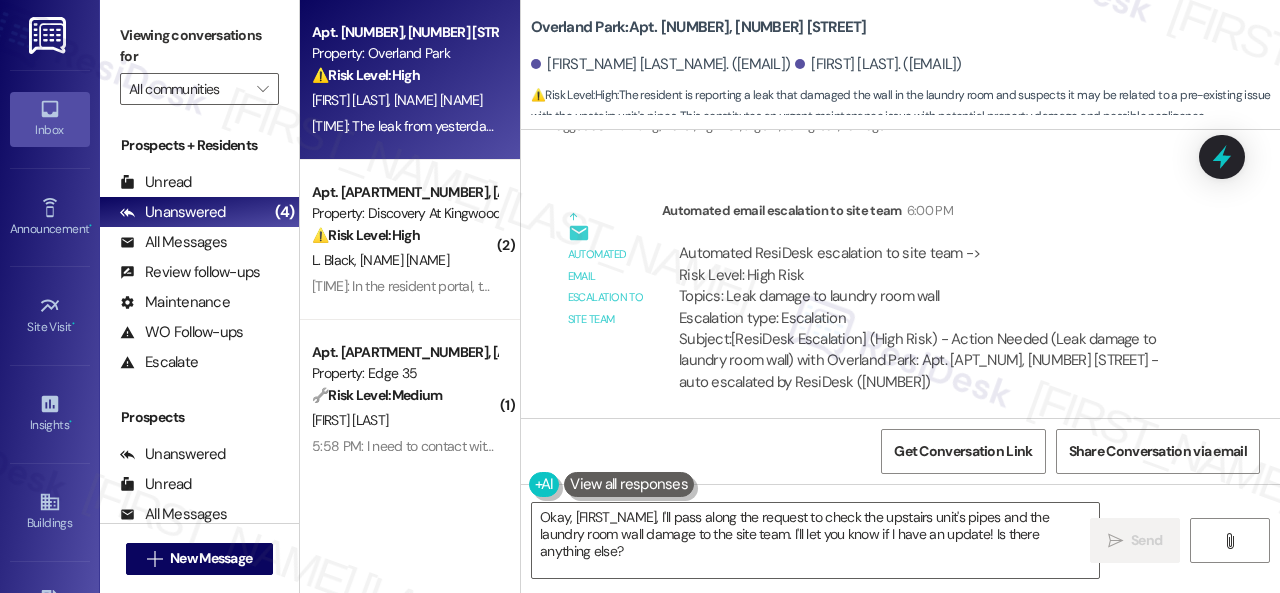 scroll, scrollTop: 6640, scrollLeft: 0, axis: vertical 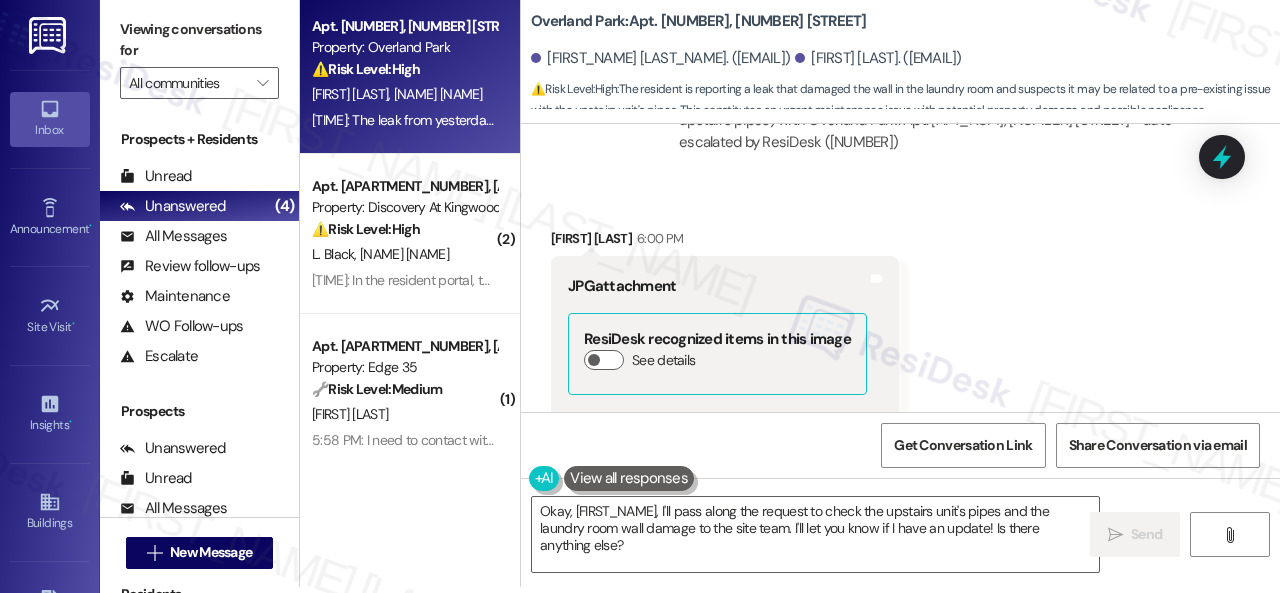 click on "Apt. 701, 201 Courtright East Road Property: Overland Park ⚠️  Risk Level:  High The resident is reporting a leak that damaged the wall in the laundry room and suspects it may be related to a pre-existing issue with the upstairs unit's pipes. This constitutes an urgent maintenance issue with potential property damage and possible negligence. J. Lema A. Taylor 6:00 PM: The leak from yesterday also damaged the wall in our laundry room. 6:00 PM: The leak from yesterday also damaged the wall in our laundry room. ( 2 ) Apt. 818, 150 Northpark Plaza Drive Property: Discovery At Kingwood ⚠️  Risk Level:  High L. Black T. Black 5:22 PM: In the resident portal, the work orders are marked as complete, but they have NOT been completed. 5:22 PM: In the resident portal, the work orders are marked as complete, but they have NOT been completed. ( 1 ) Apt. 329, 1224 Prospect Street Property: Edge 35 🔧  Risk Level:  Medium Y. Wu 5:58 PM: I need to contact with maintenance  ( 1 ) Property: The Greyson 🔧 Medium" at bounding box center (790, 290) 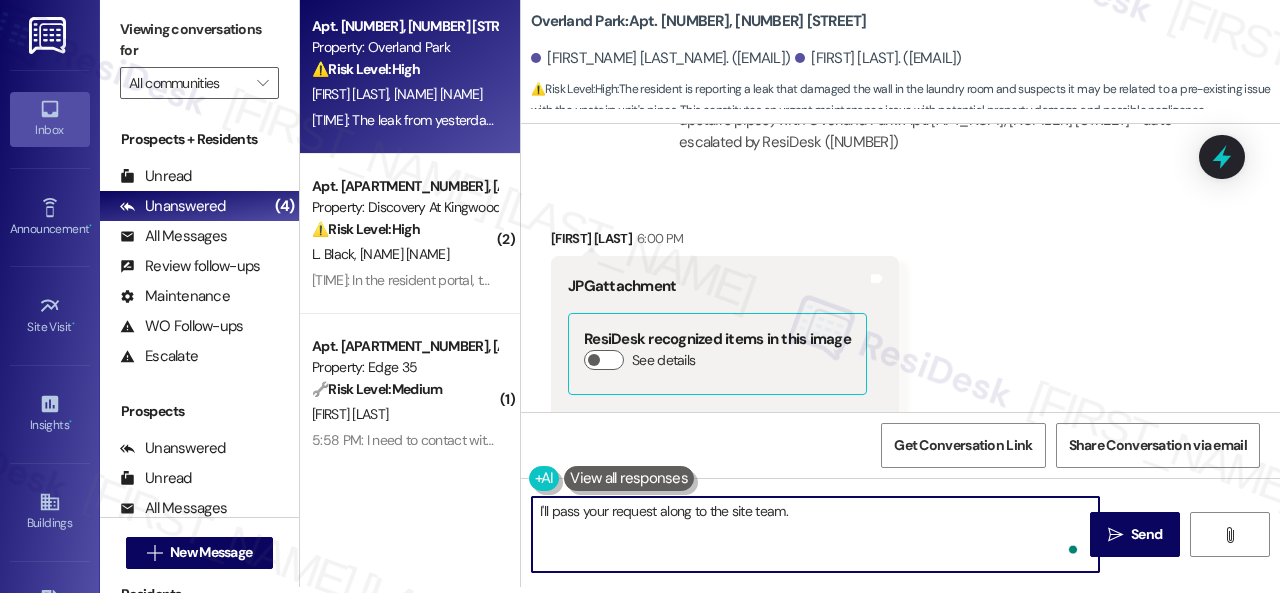 type on "I'll pass your request along to the site team." 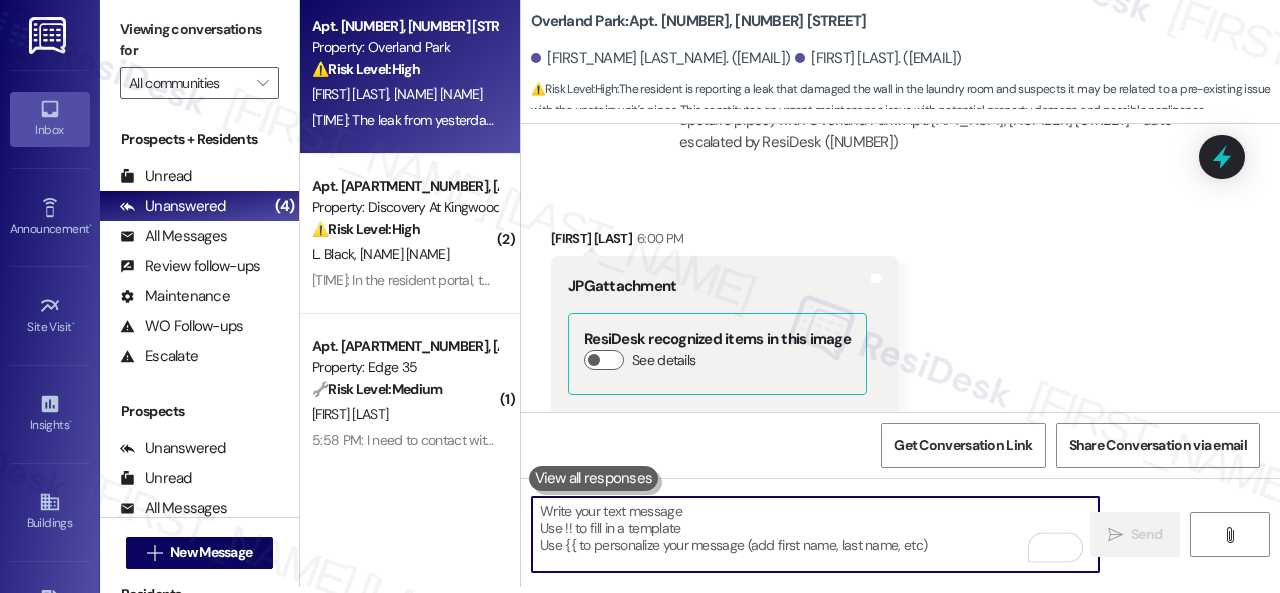 scroll, scrollTop: 0, scrollLeft: 0, axis: both 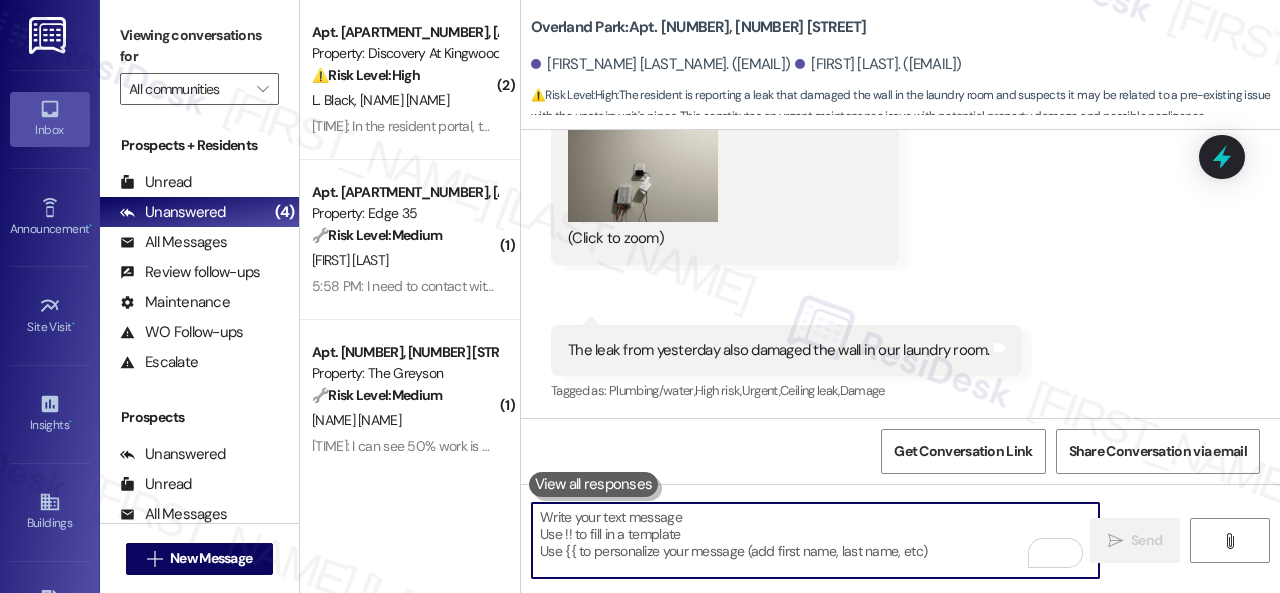 type 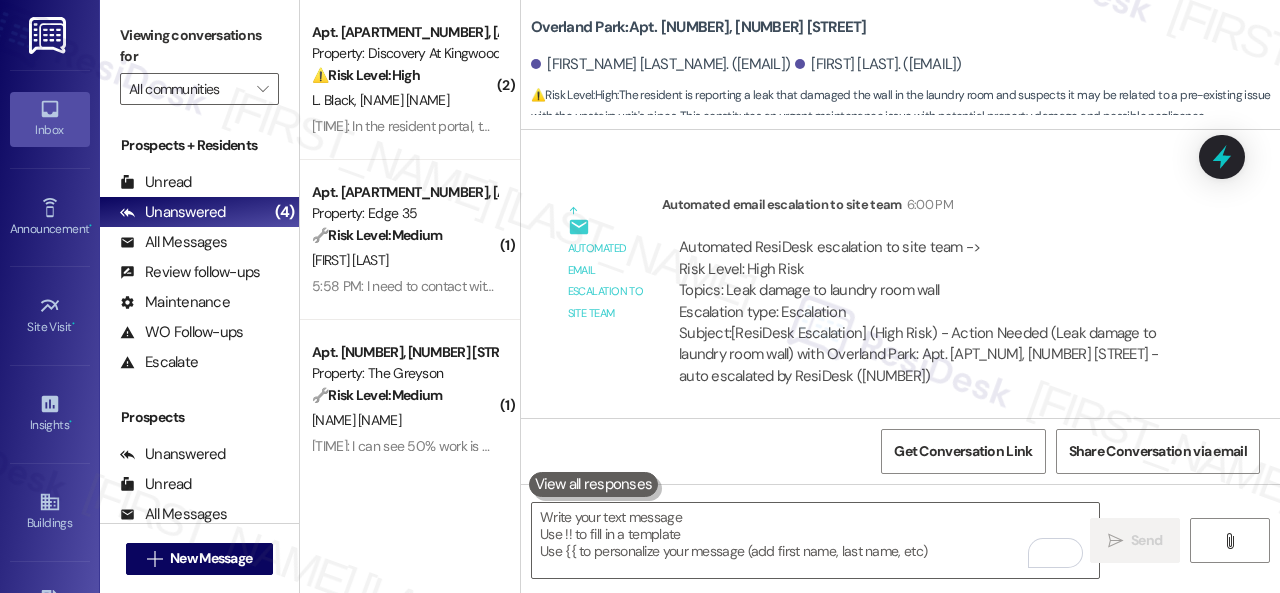 scroll, scrollTop: 6780, scrollLeft: 0, axis: vertical 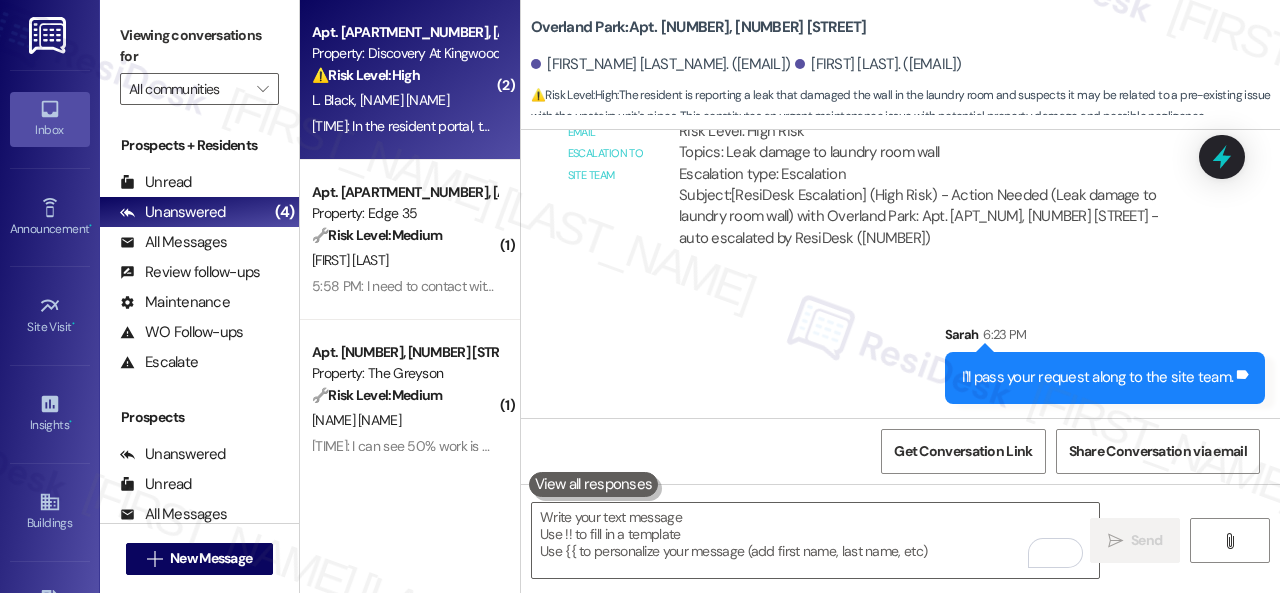 click on "L. Black T. Black" at bounding box center [404, 100] 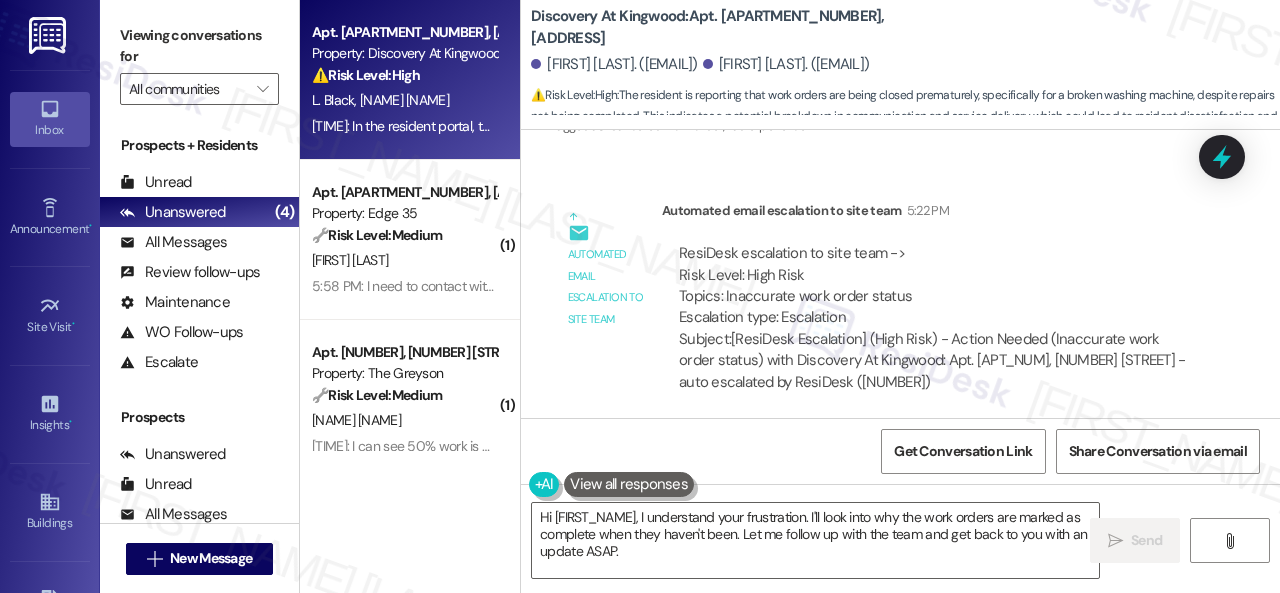 scroll, scrollTop: 2843, scrollLeft: 0, axis: vertical 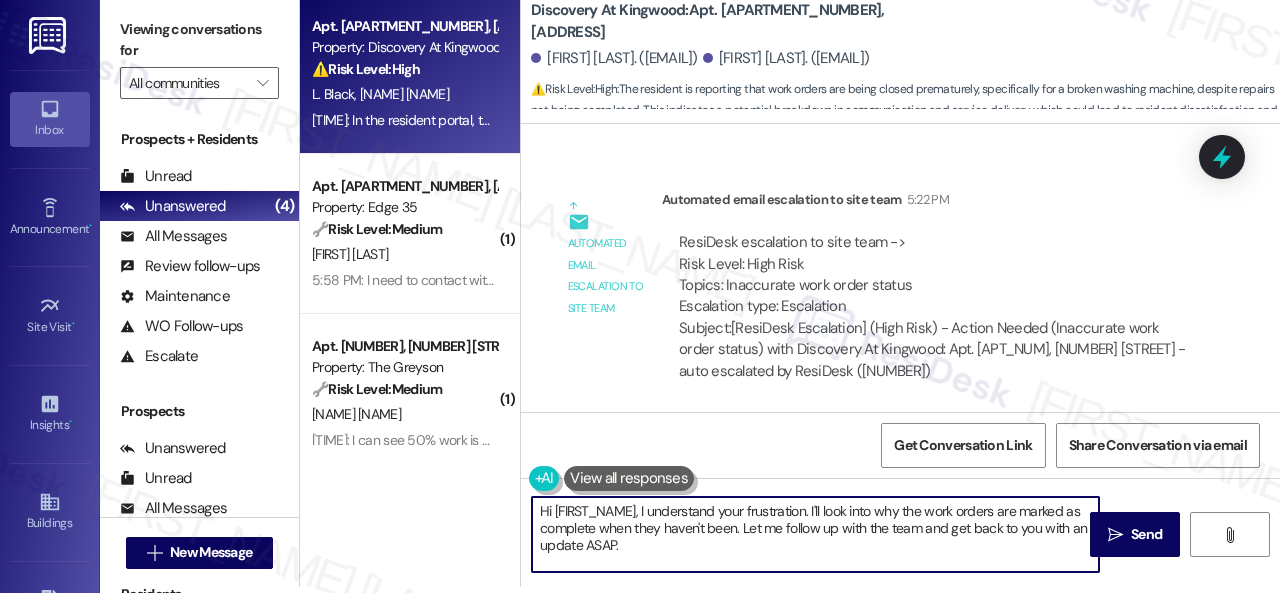 drag, startPoint x: 652, startPoint y: 550, endPoint x: 534, endPoint y: 502, distance: 127.38917 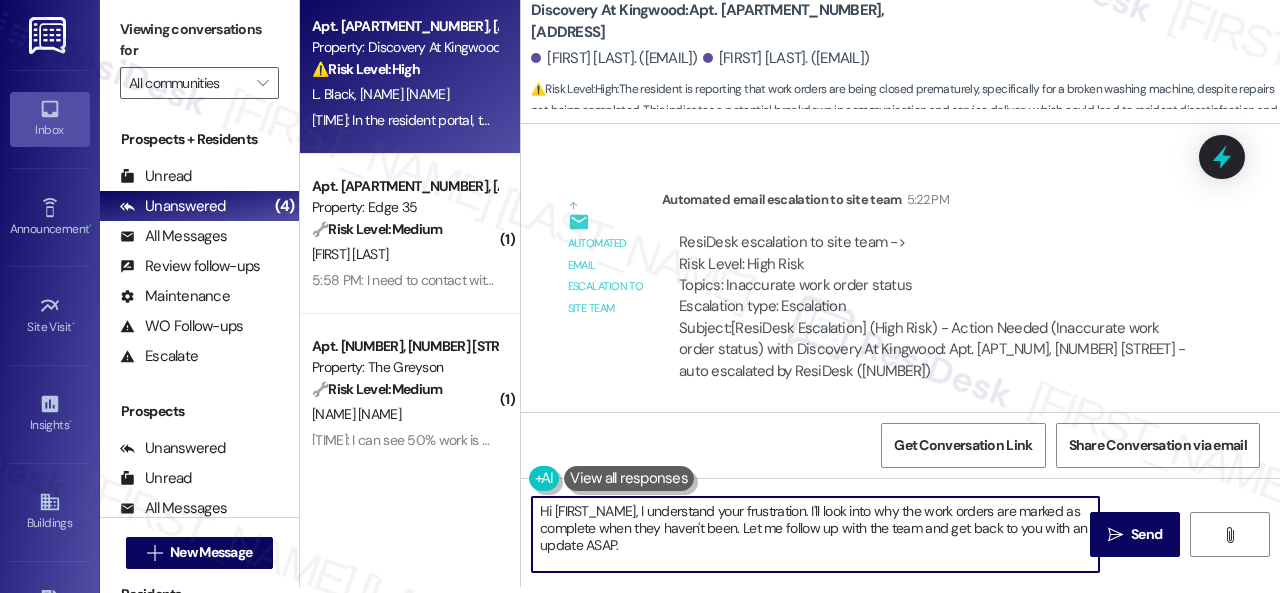 click on "Hi {{first_name}}, I understand your frustration. I'll look into why the work orders are marked as complete when they haven't been. Let me follow up with the team and get back to you with an update ASAP." at bounding box center [815, 534] 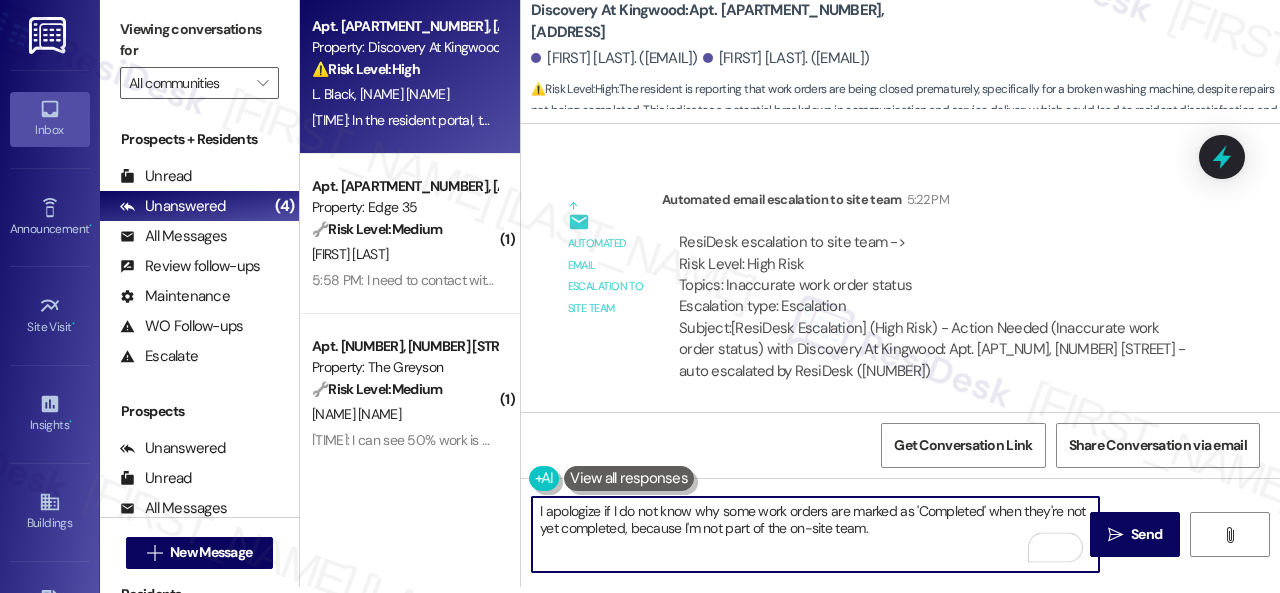 click on "I apologize if I do not know why some work orders are marked as 'Completed' when they're not yet completed, because I'm not part of the on-site team." at bounding box center [815, 534] 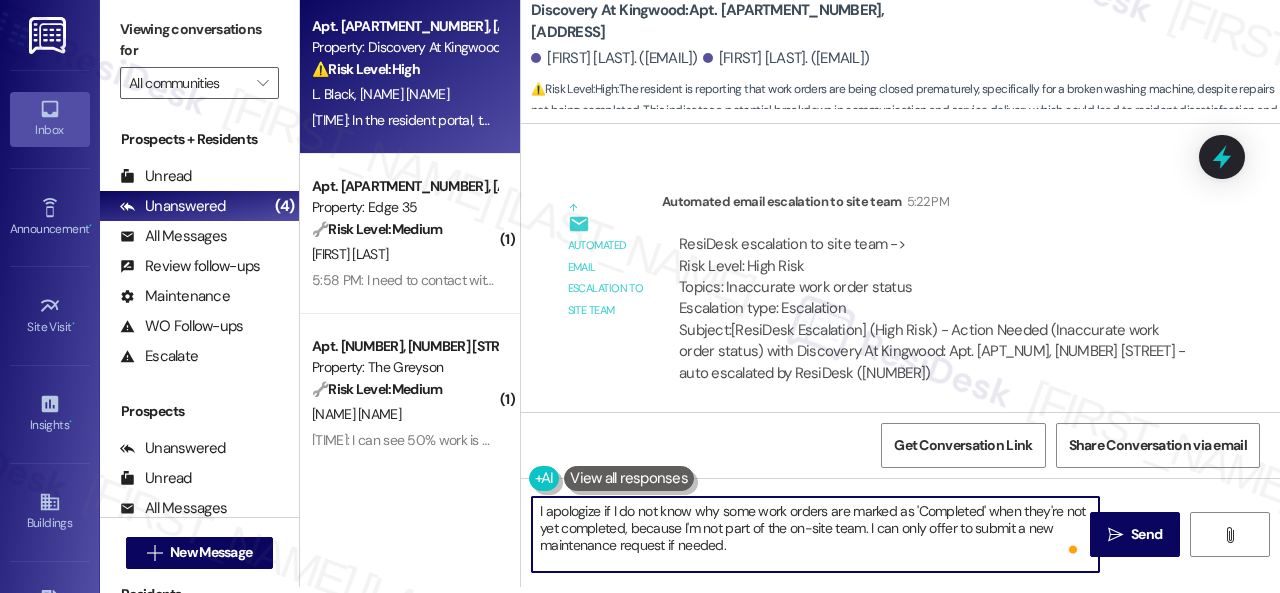 scroll, scrollTop: 2843, scrollLeft: 0, axis: vertical 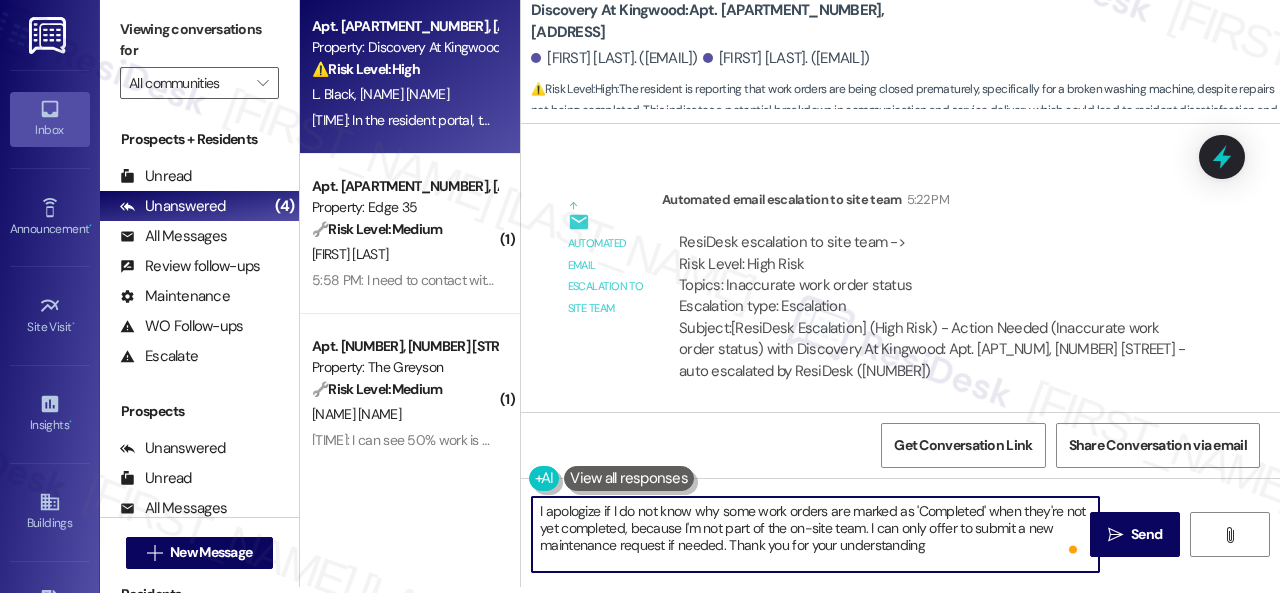 type on "I apologize if I do not know why some work orders are marked as 'Completed' when they're not yet completed, because I'm not part of the on-site team. I can only offer to submit a new maintenance request if needed. Thank you for your understanding." 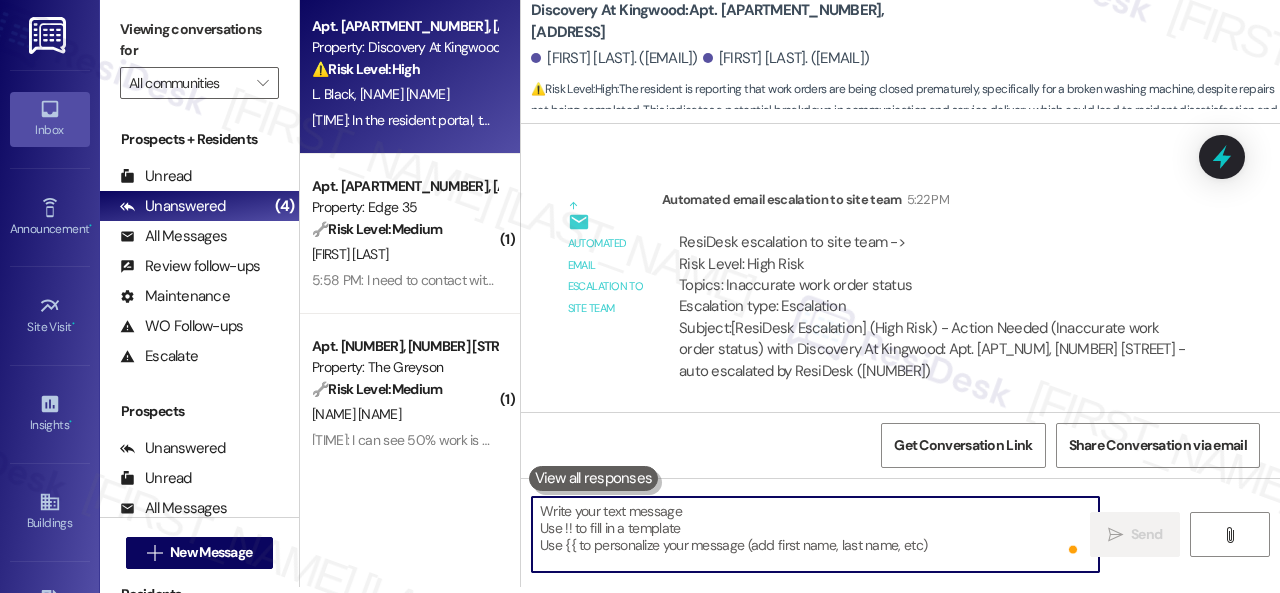 scroll, scrollTop: 0, scrollLeft: 0, axis: both 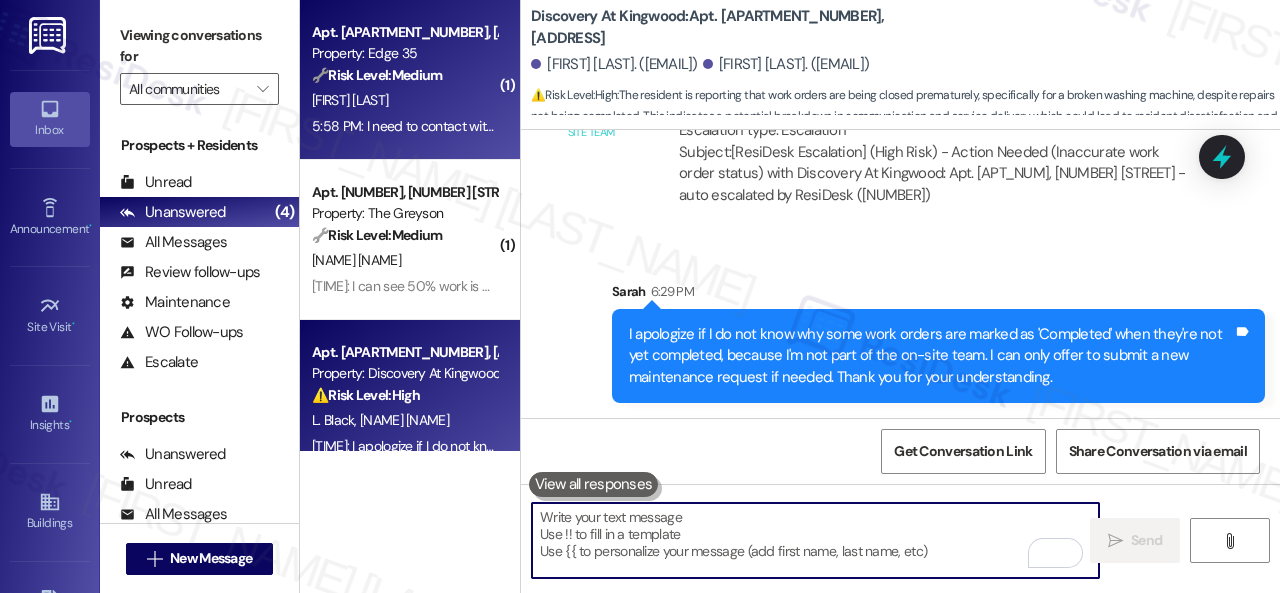 type 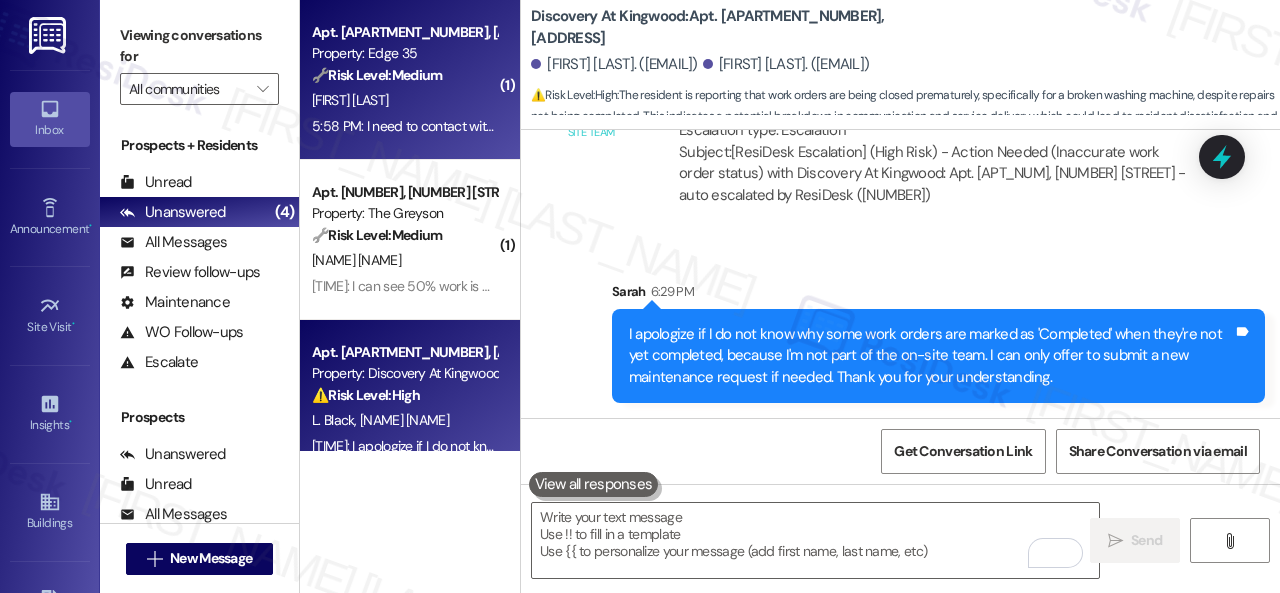 click on "Y. Wu" at bounding box center (404, 100) 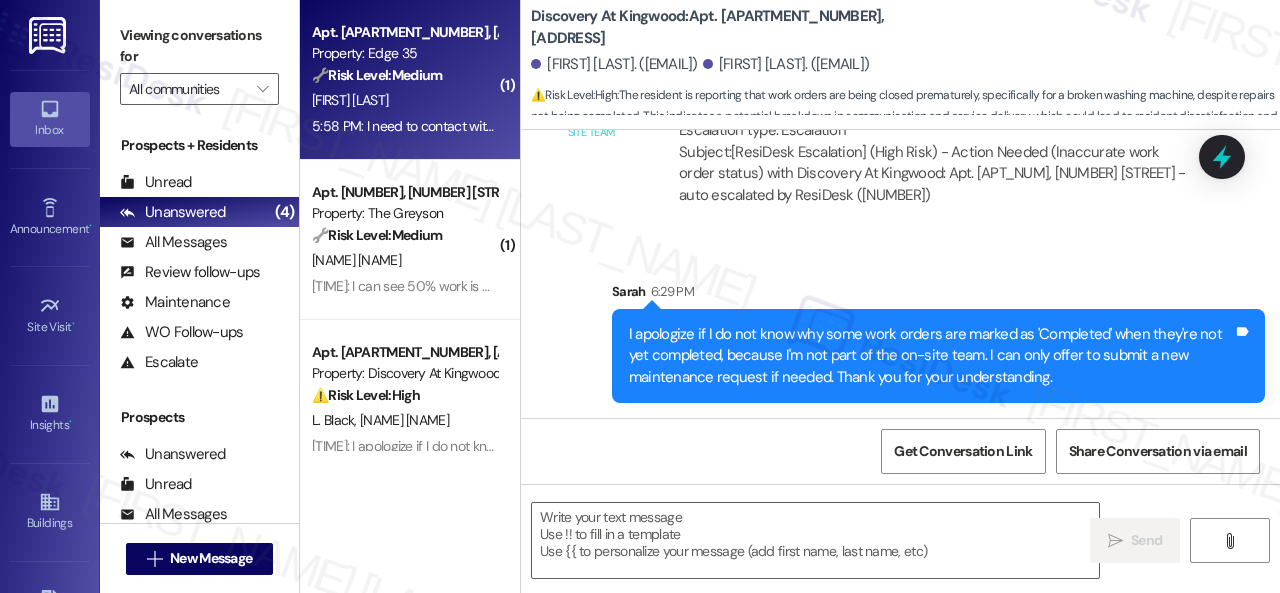 type on "Fetching suggested responses. Please feel free to read through the conversation in the meantime." 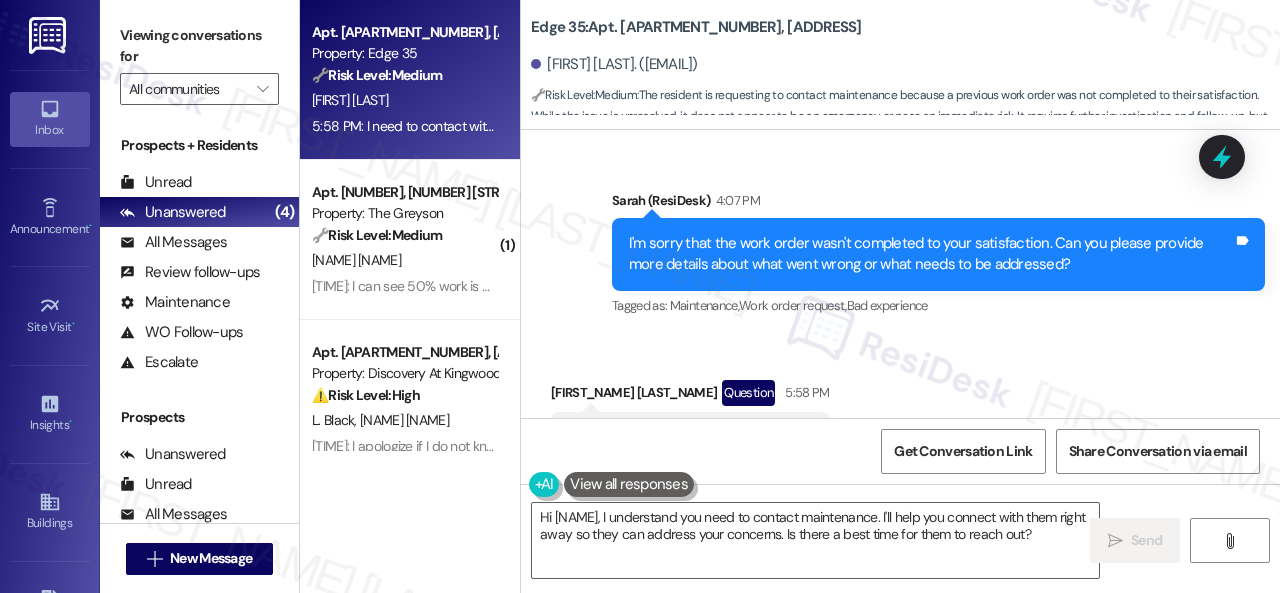 scroll, scrollTop: 4235, scrollLeft: 0, axis: vertical 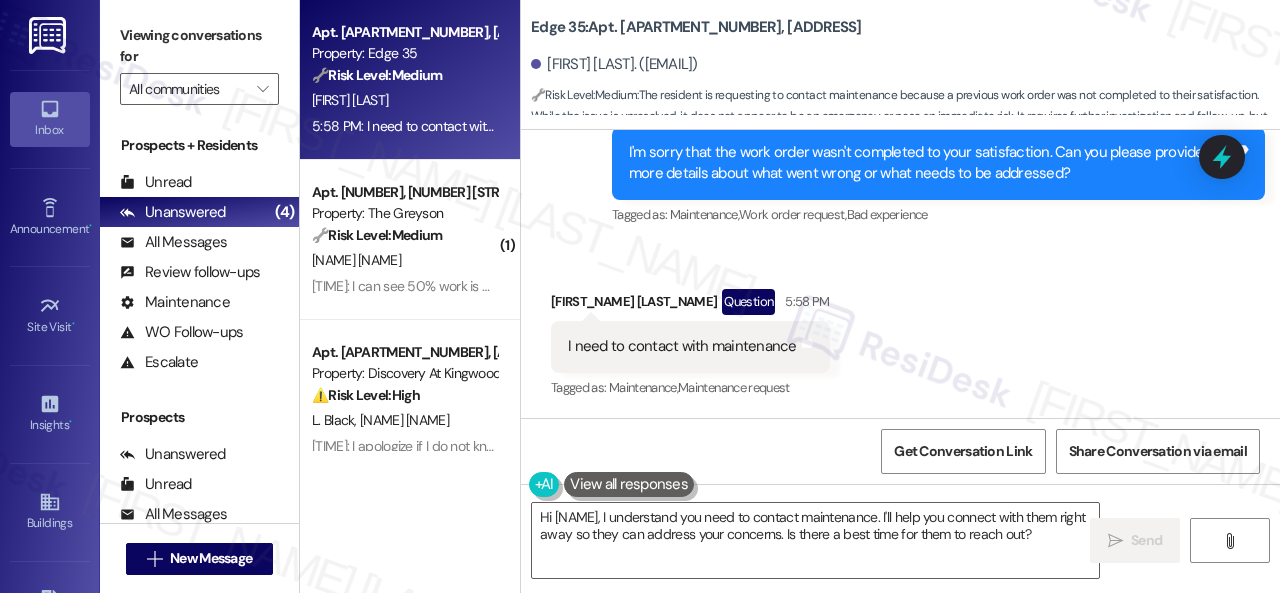 drag, startPoint x: 585, startPoint y: 548, endPoint x: 476, endPoint y: 471, distance: 133.45412 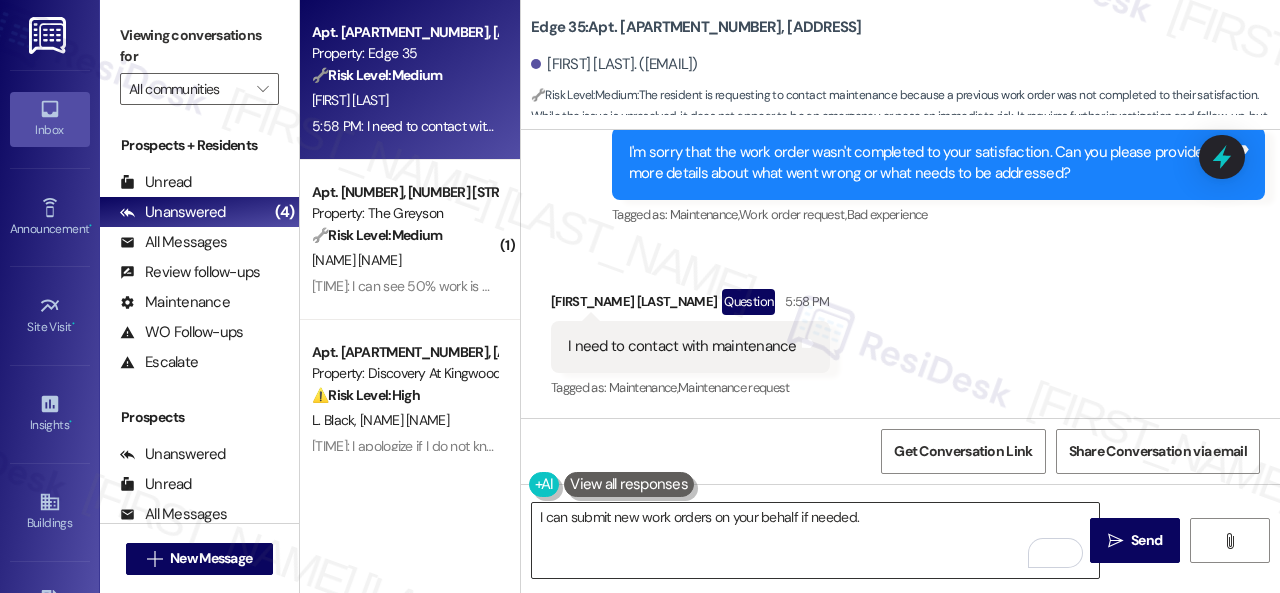 click on "I can submit new work orders on your behalf if needed." at bounding box center (815, 540) 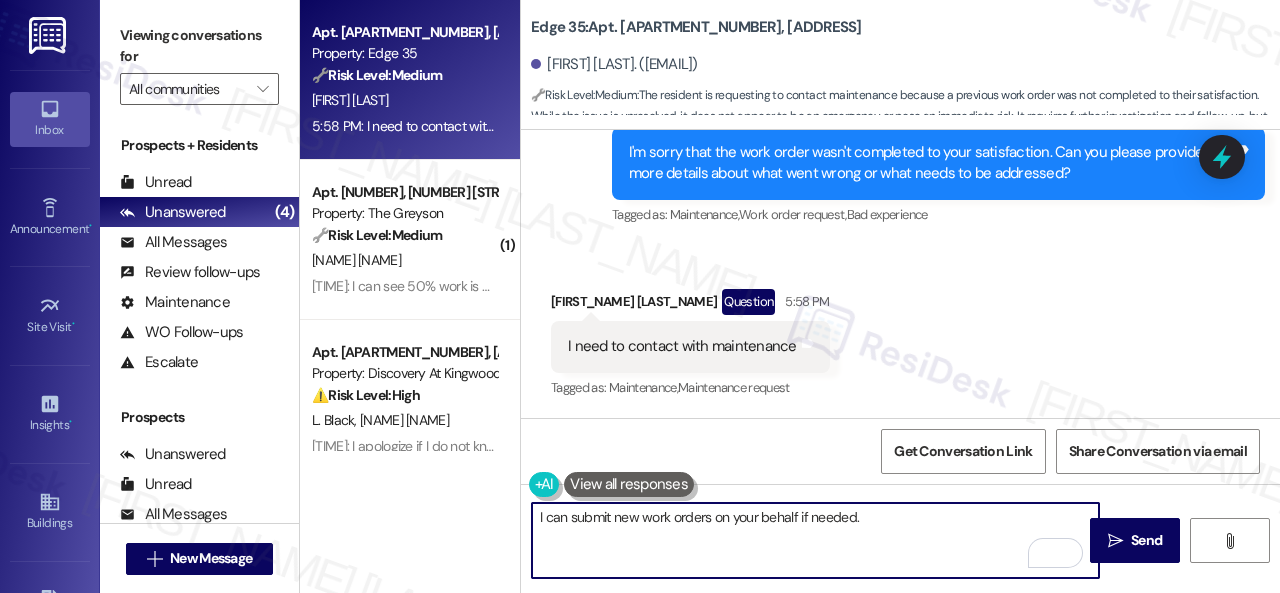 click on "I can submit new work orders on your behalf if needed." at bounding box center (815, 540) 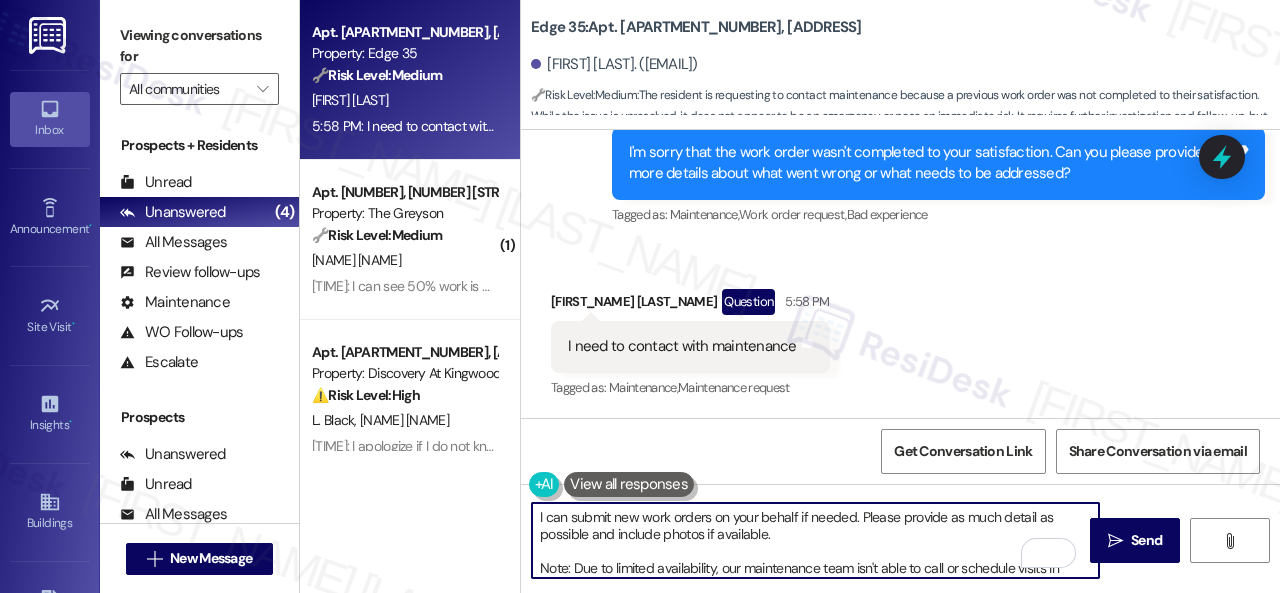 scroll, scrollTop: 50, scrollLeft: 0, axis: vertical 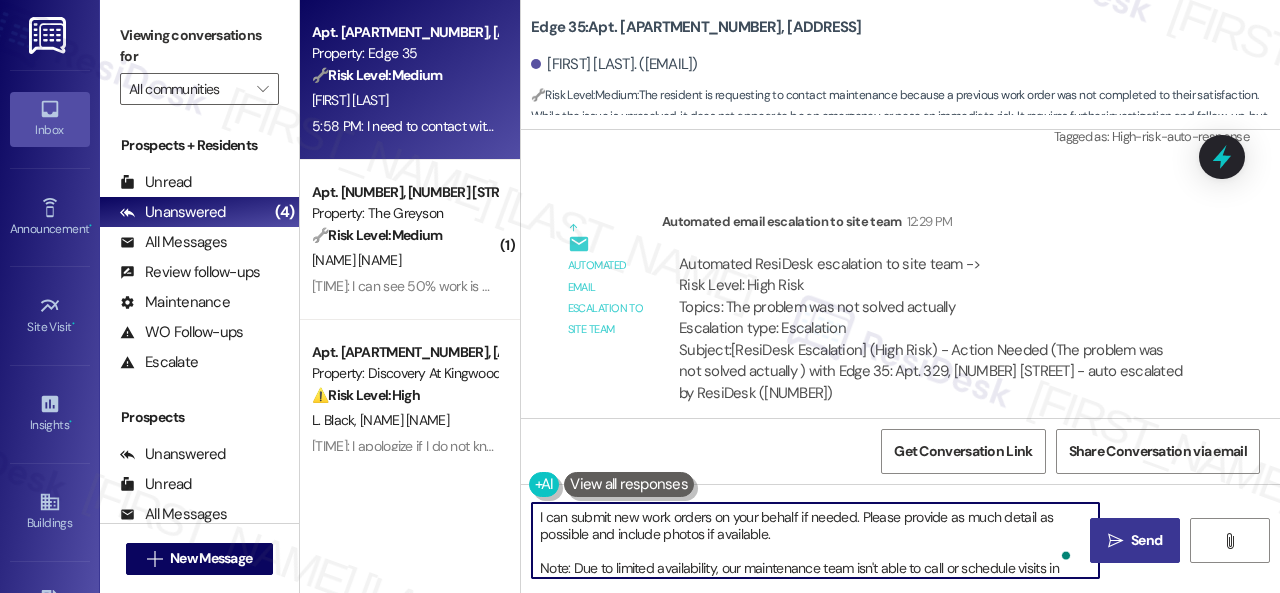 type on "I can submit new work orders on your behalf if needed. Please provide as much detail as possible and include photos if available.
Note: Due to limited availability, our maintenance team isn't able to call or schedule visits in advance. By submitting a work order, you're permitting them to enter your apartment, even if you're not home. If any children may be alone during the visit, please let me know so we can inform the team." 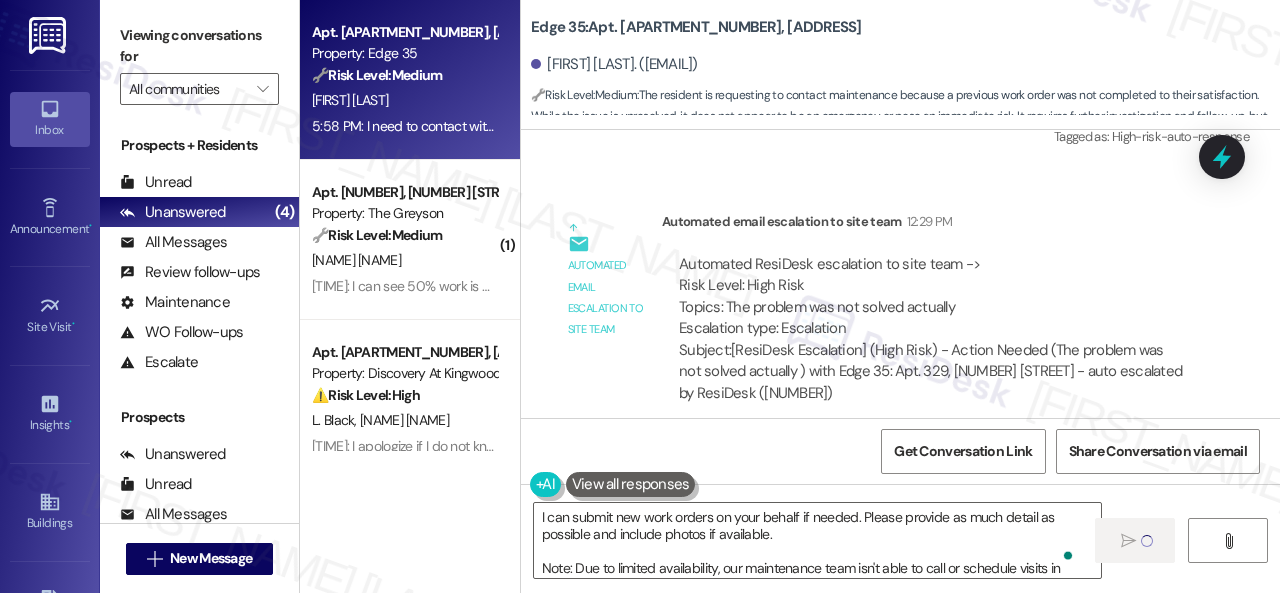 type 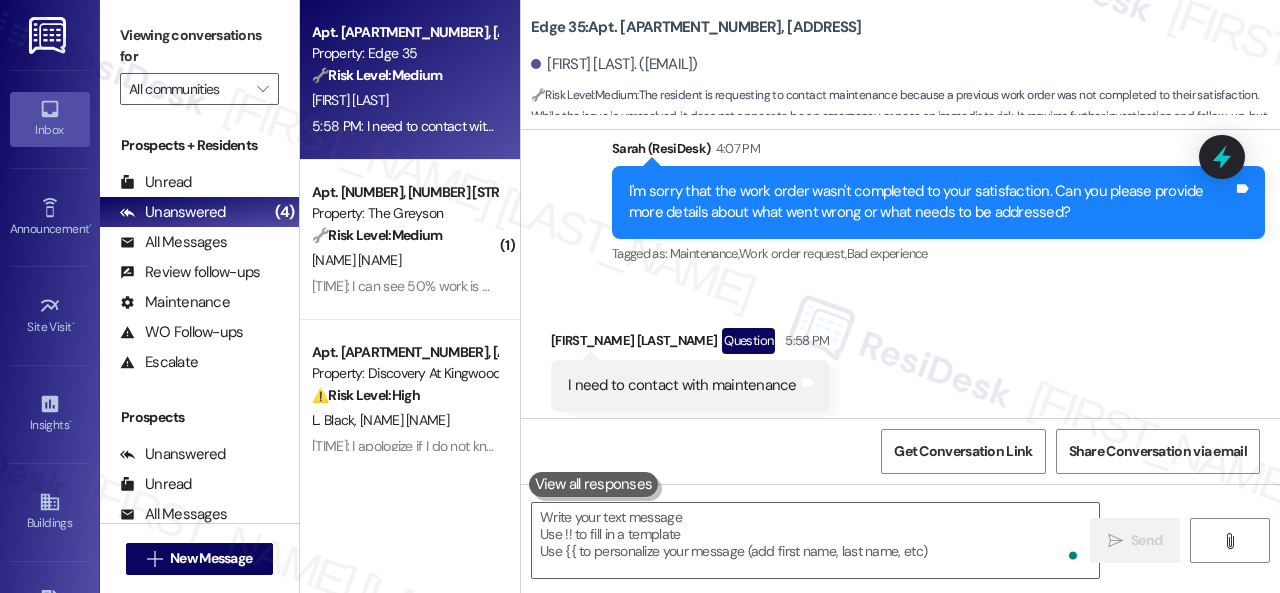 scroll, scrollTop: 4235, scrollLeft: 0, axis: vertical 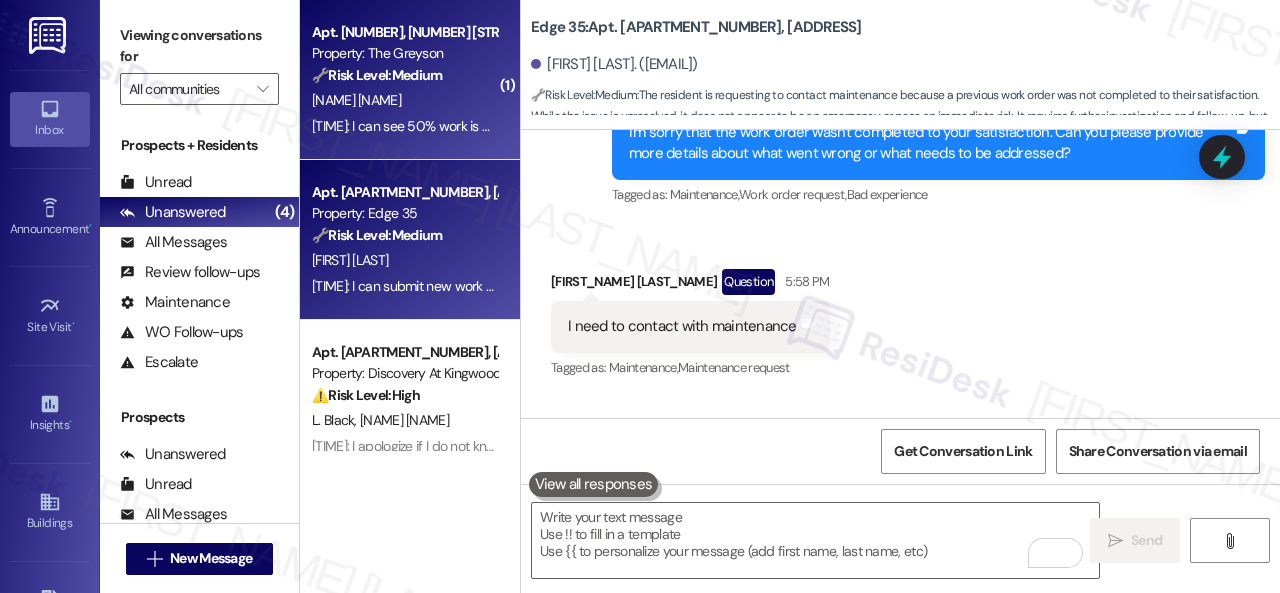 click on "E. Cheriyammal" at bounding box center [404, 100] 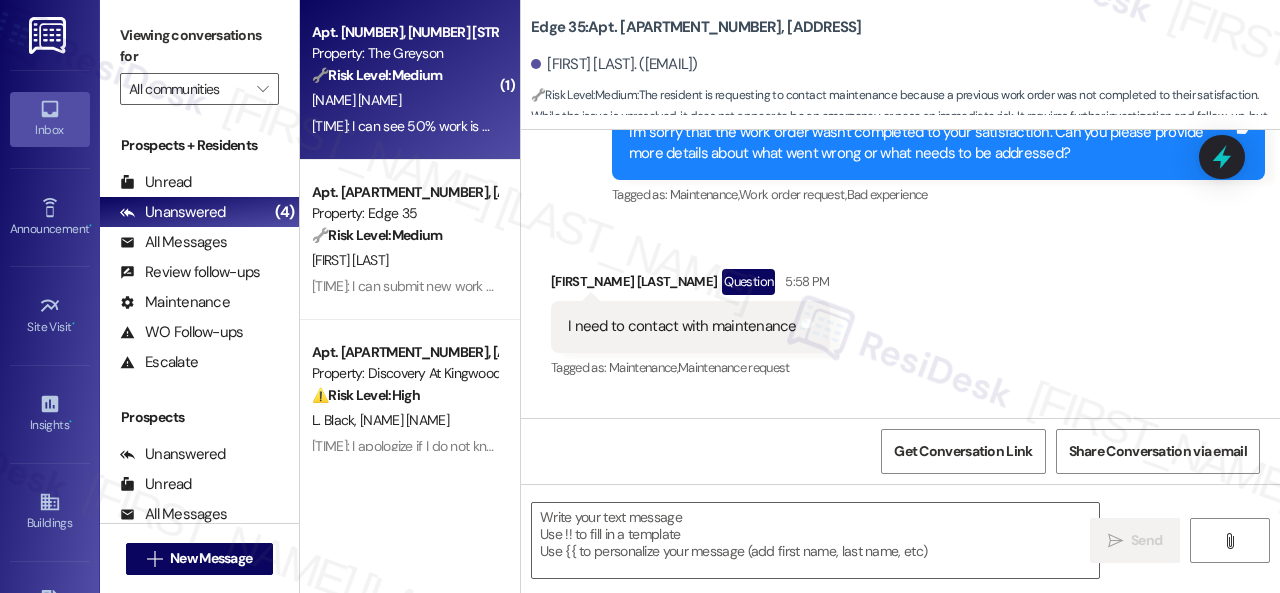 type on "Fetching suggested responses. Please feel free to read through the conversation in the meantime." 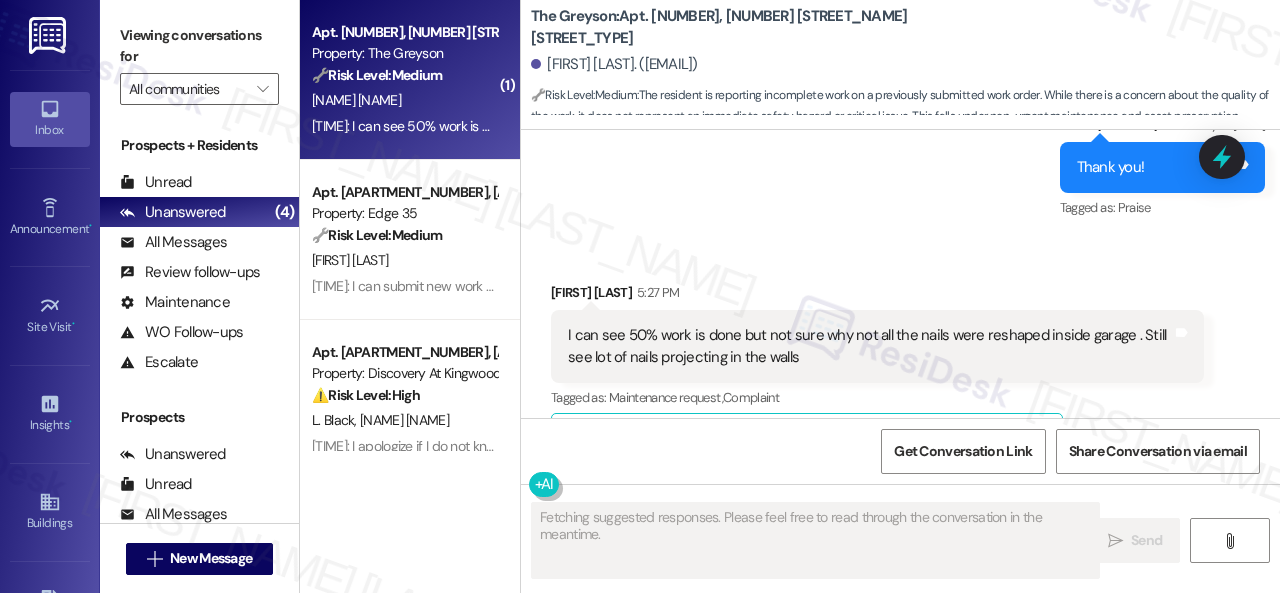 scroll, scrollTop: 15920, scrollLeft: 0, axis: vertical 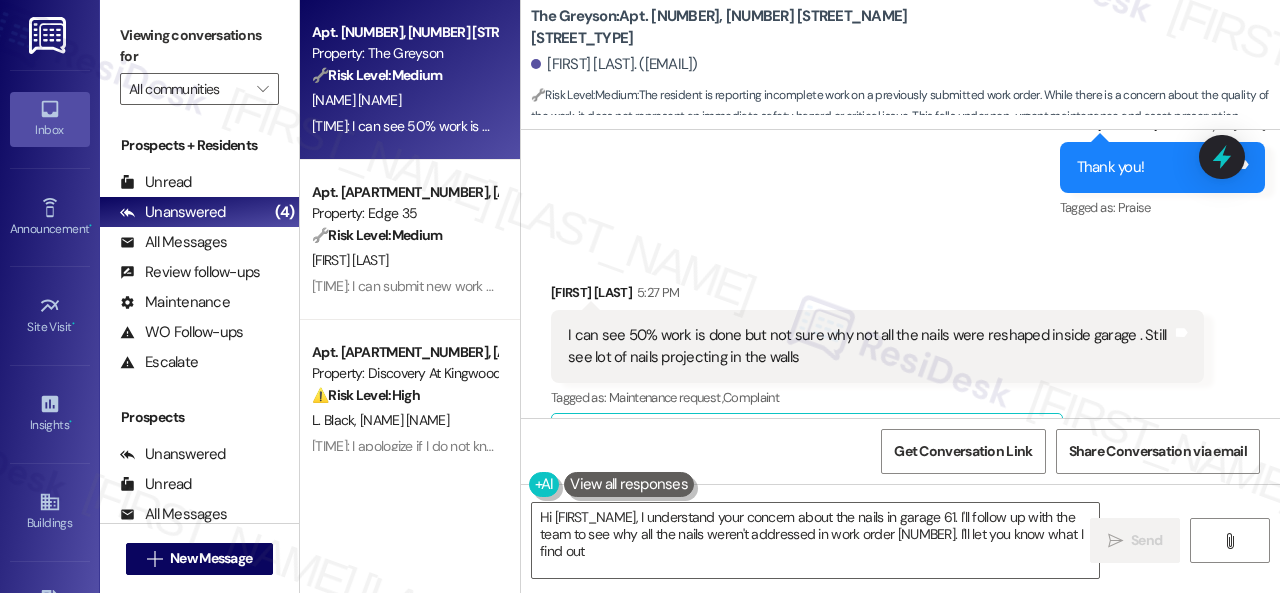 type on "Hi {{first_name}}, I understand your concern about the nails in garage 61. I'll follow up with the team to see why all the nails weren't addressed in work order 291115. I'll let you know what I find out!" 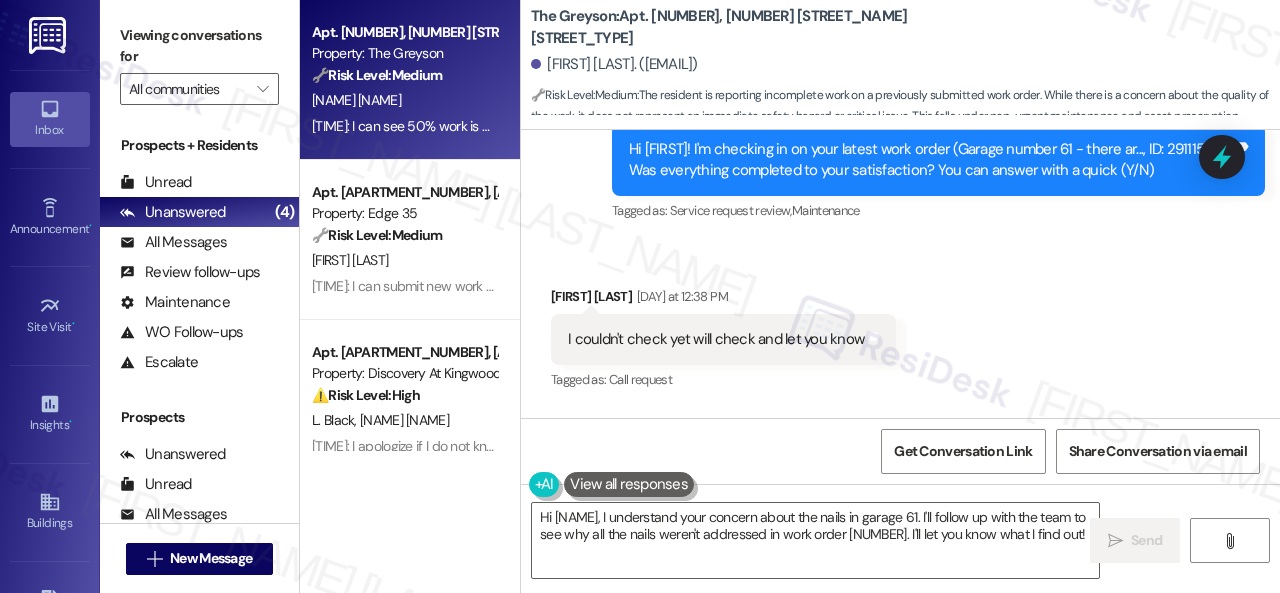 scroll, scrollTop: 15520, scrollLeft: 0, axis: vertical 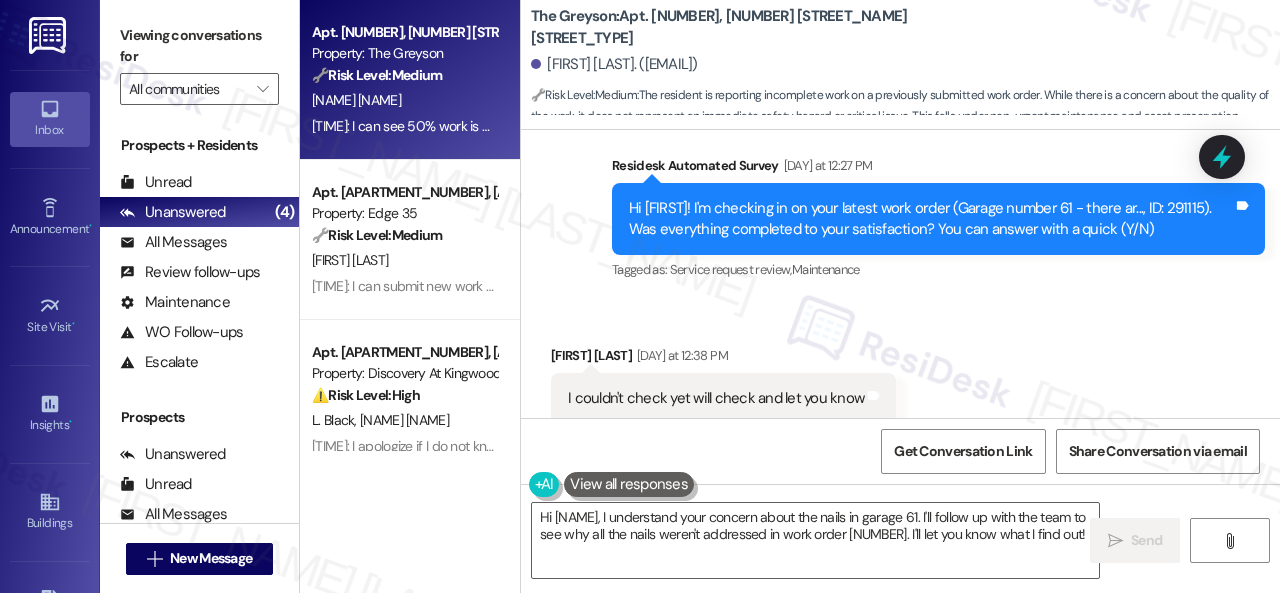 click on "Hi Emil! I'm checking in on your latest work order (Garage number 61 - there ar..., ID: 291115). Was everything completed to your satisfaction? You can answer with a quick (Y/N)" at bounding box center [931, 219] 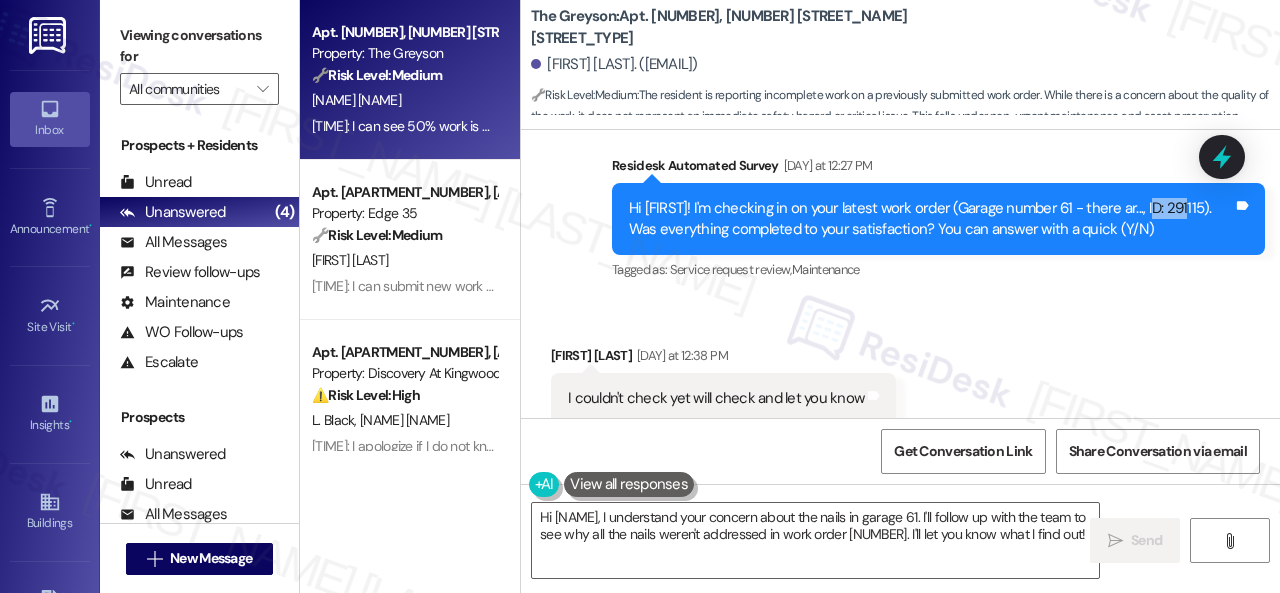 click on "Hi Emil! I'm checking in on your latest work order (Garage number 61 - there ar..., ID: 291115). Was everything completed to your satisfaction? You can answer with a quick (Y/N)" at bounding box center [931, 219] 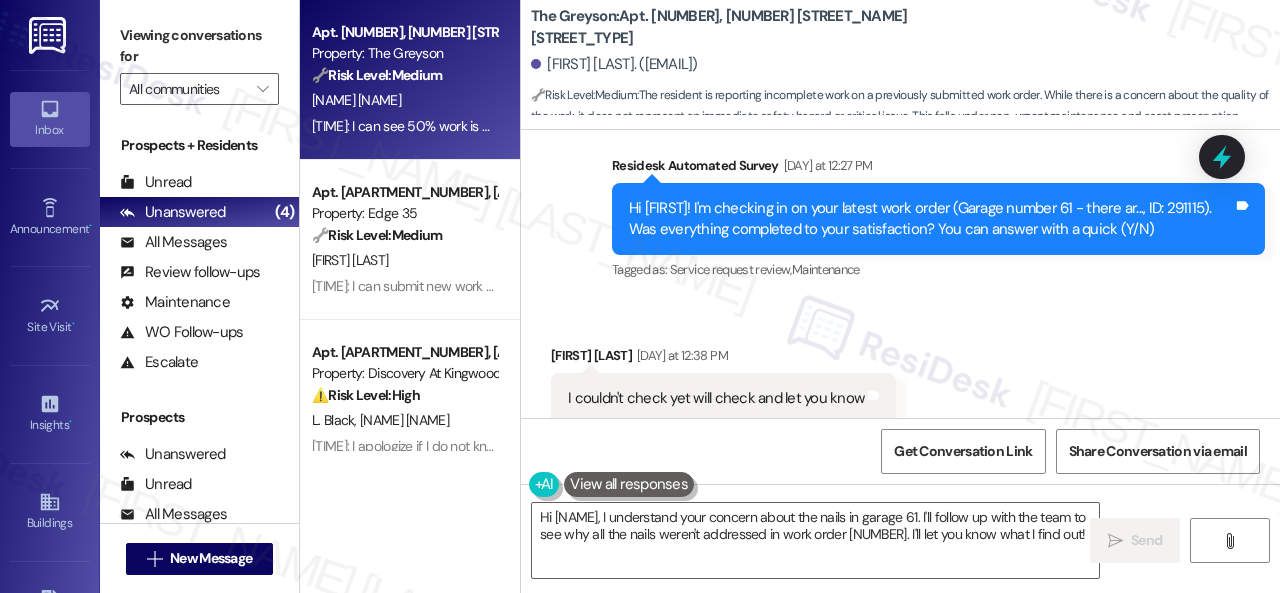 click on "Received via SMS Emil Cheriyammal Yesterday at 12:38 PM I couldn't check yet will check and let you know  Tags and notes Tagged as:   Call request Click to highlight conversations about Call request" at bounding box center (900, 384) 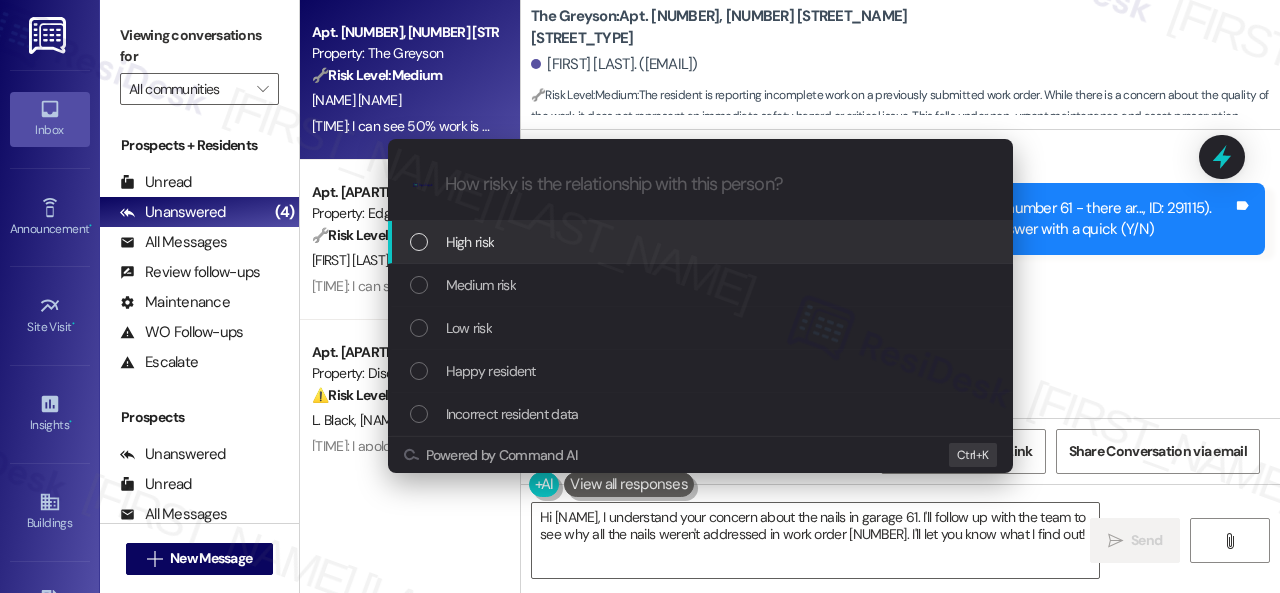 click on "High risk" at bounding box center [470, 242] 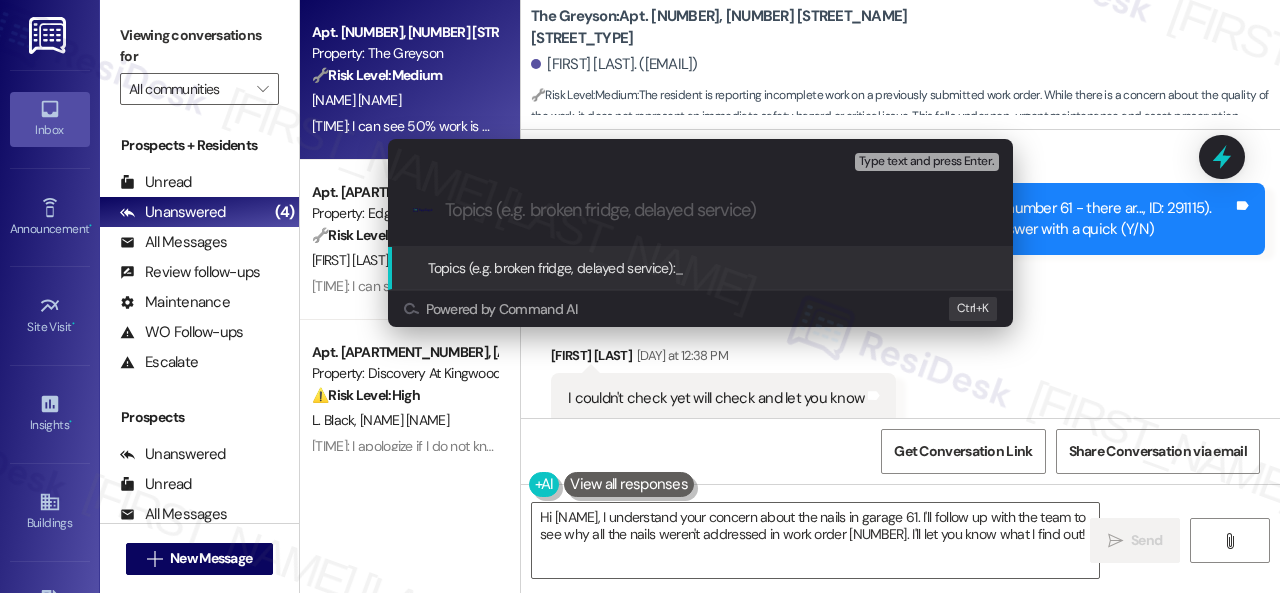 paste on "Follow-up on work order 291115" 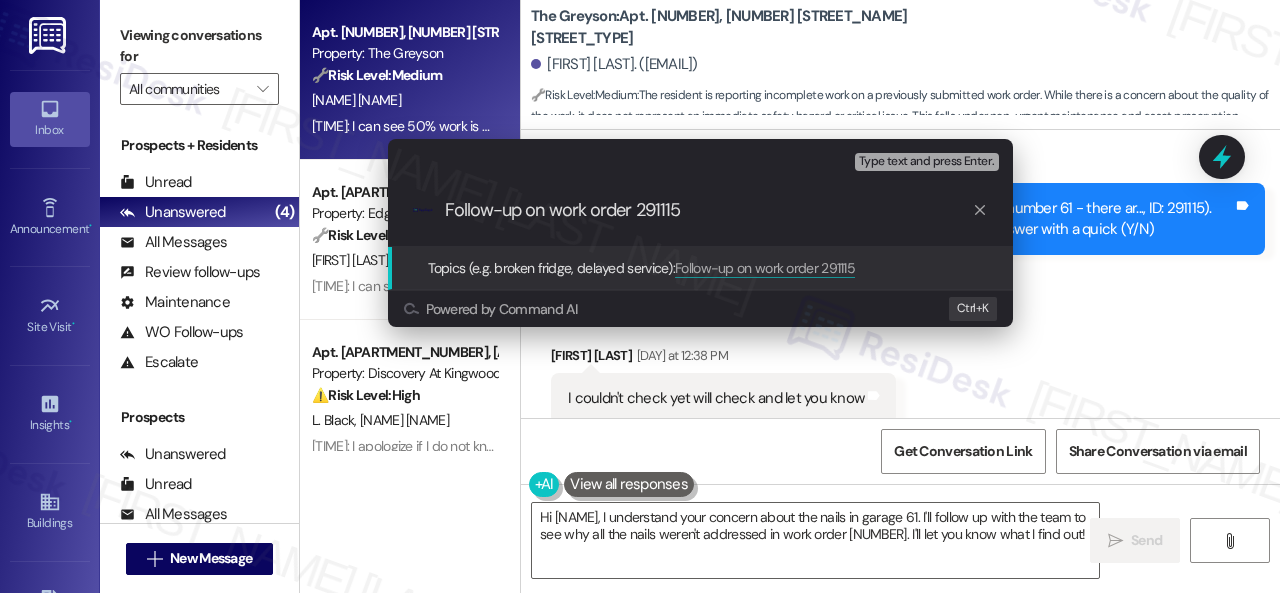 type 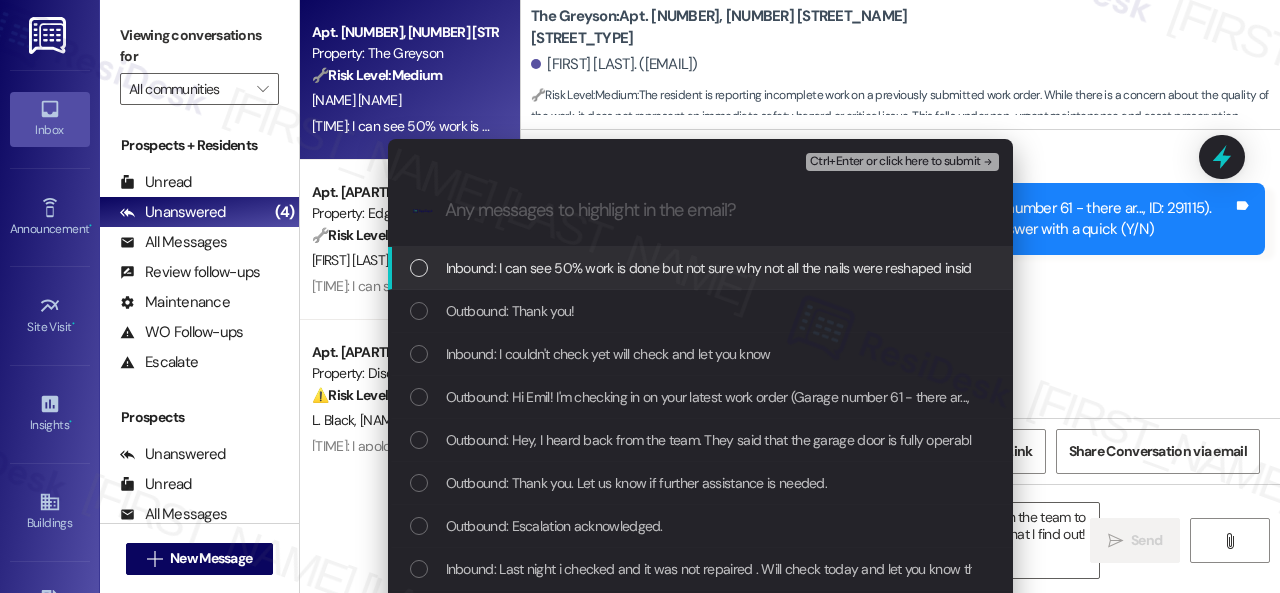 click on "Inbound: I can see 50% work is done but not sure why not all the nails were reshaped inside garage . Still see lot of nails projecting in the walls" at bounding box center [855, 268] 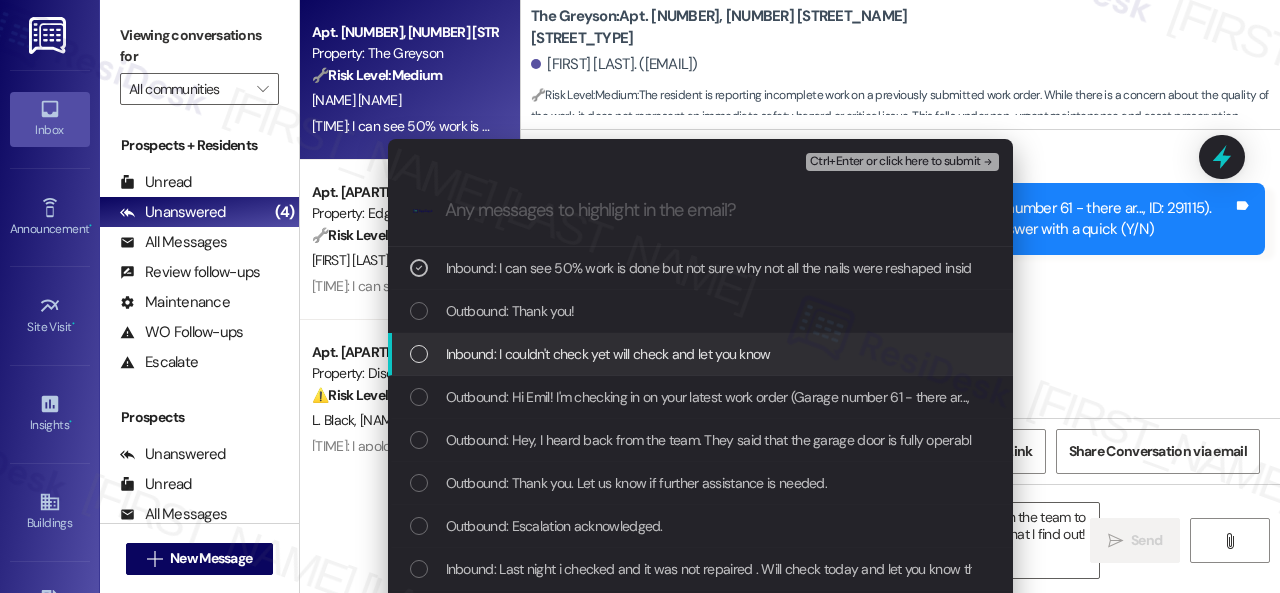 click on "Inbound: I couldn't check yet will check and let you know" at bounding box center [608, 354] 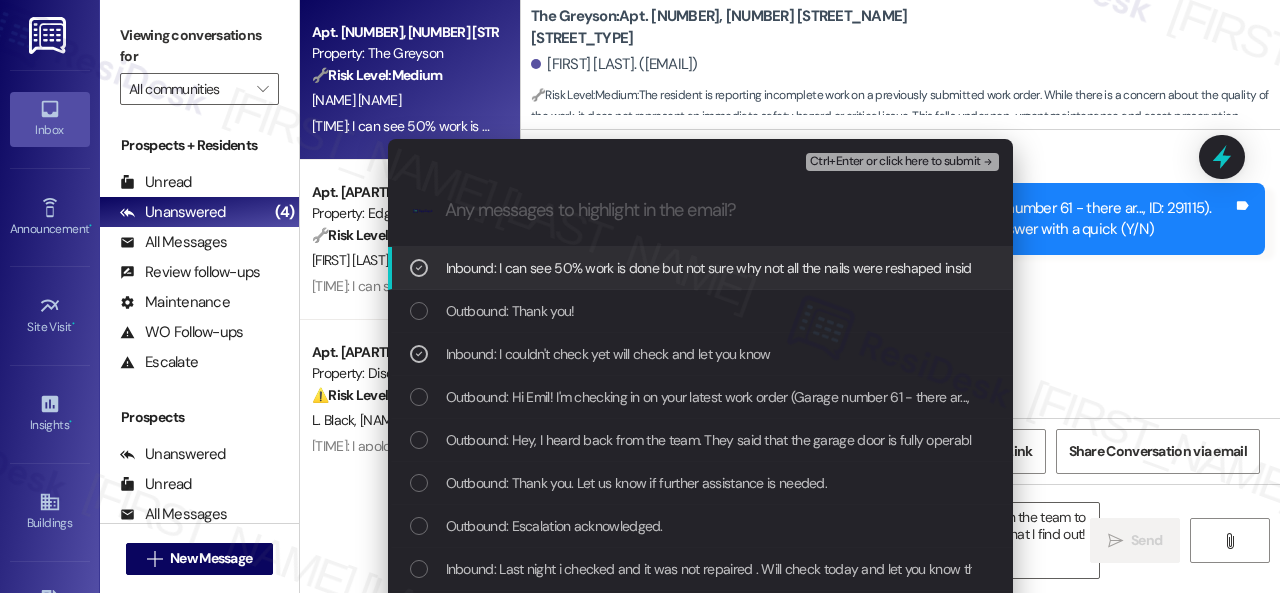 click on "Ctrl+Enter or click here to submit" at bounding box center (902, 162) 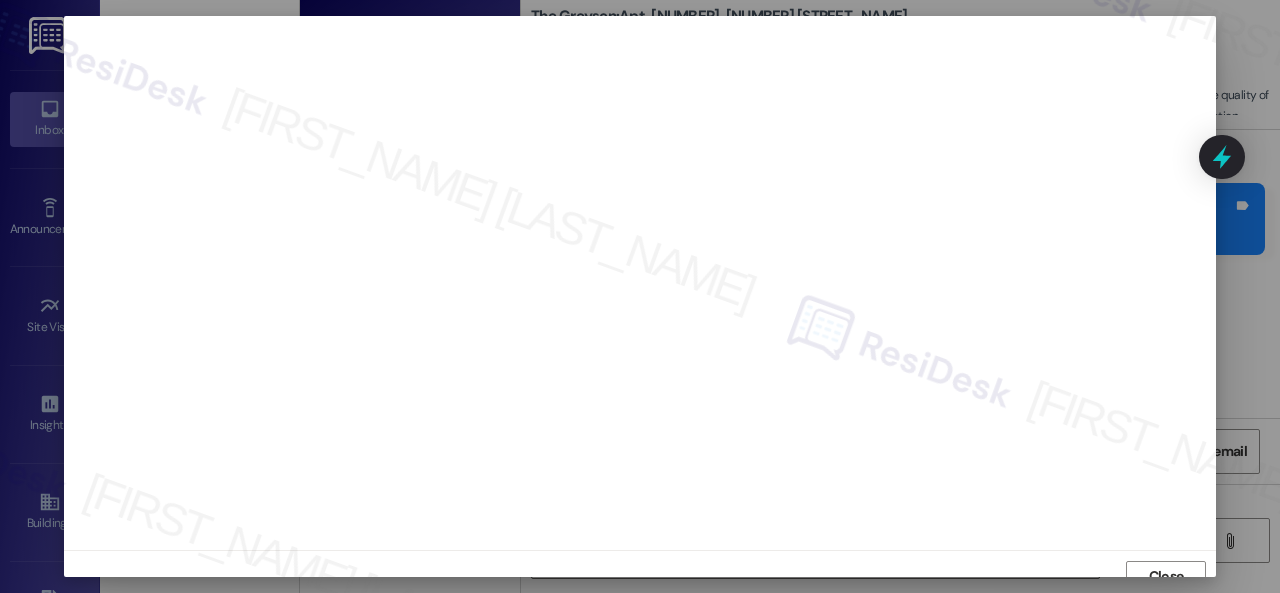 scroll, scrollTop: 15, scrollLeft: 0, axis: vertical 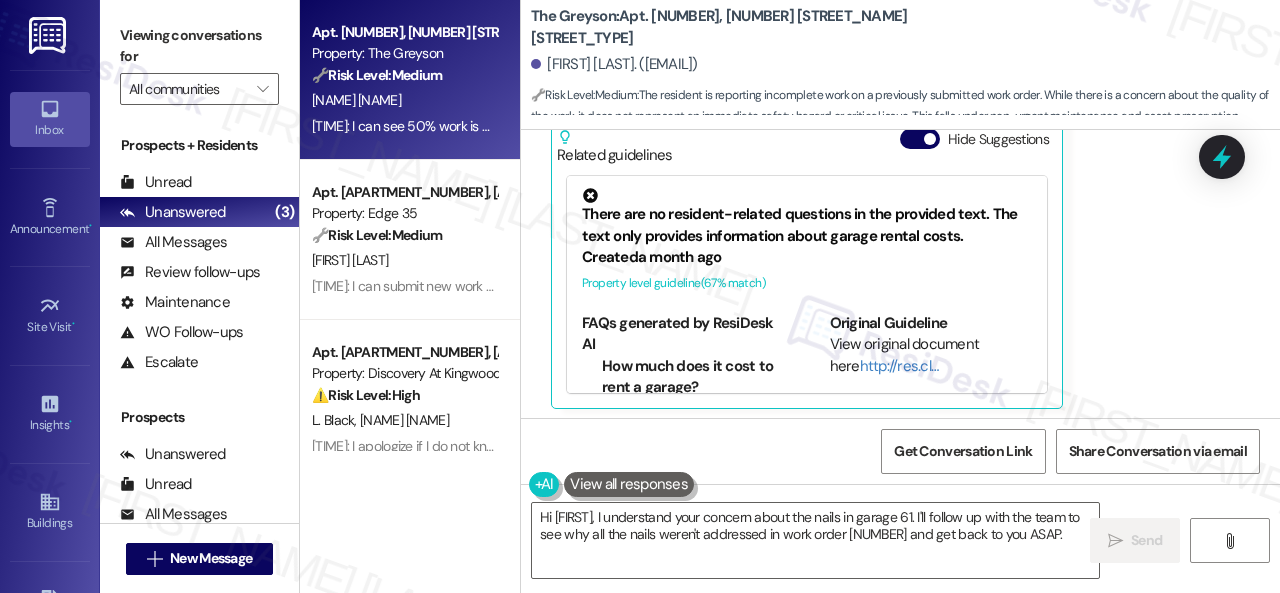 click on "Emil Cheriyammal 5:27 PM I can see 50% work is done but not sure why not all the nails were reshaped inside garage . Still see lot of nails projecting in the walls  Tags and notes Tagged as:   Maintenance request ,  Click to highlight conversations about Maintenance request Complaint ,  Click to highlight conversations about Complaint Emailed client ,  Click to highlight conversations about Emailed client Escalation type escalation Click to highlight conversations about Escalation type escalation  Related guidelines Hide Suggestions There are no resident-related questions in the provided text.  The text only provides information about garage rental costs.
Created  a month ago Property level guideline  ( 67 % match) FAQs generated by ResiDesk AI How much does it cost to rent a garage? Garages rent for $125. When can I rent a garage? You can rent a garage only when lease terms are in effect. Is garage rental included in my lease? No, garage rental is separate from your lease and costs an additional $125.  ( 67" at bounding box center [877, 195] 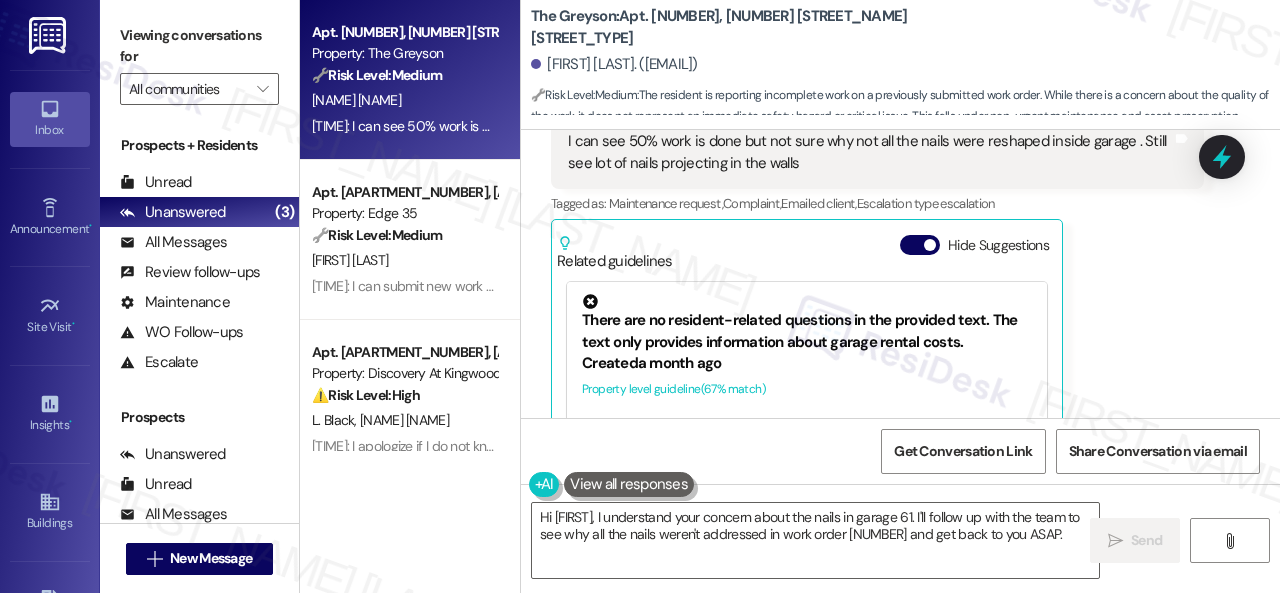 scroll, scrollTop: 16120, scrollLeft: 0, axis: vertical 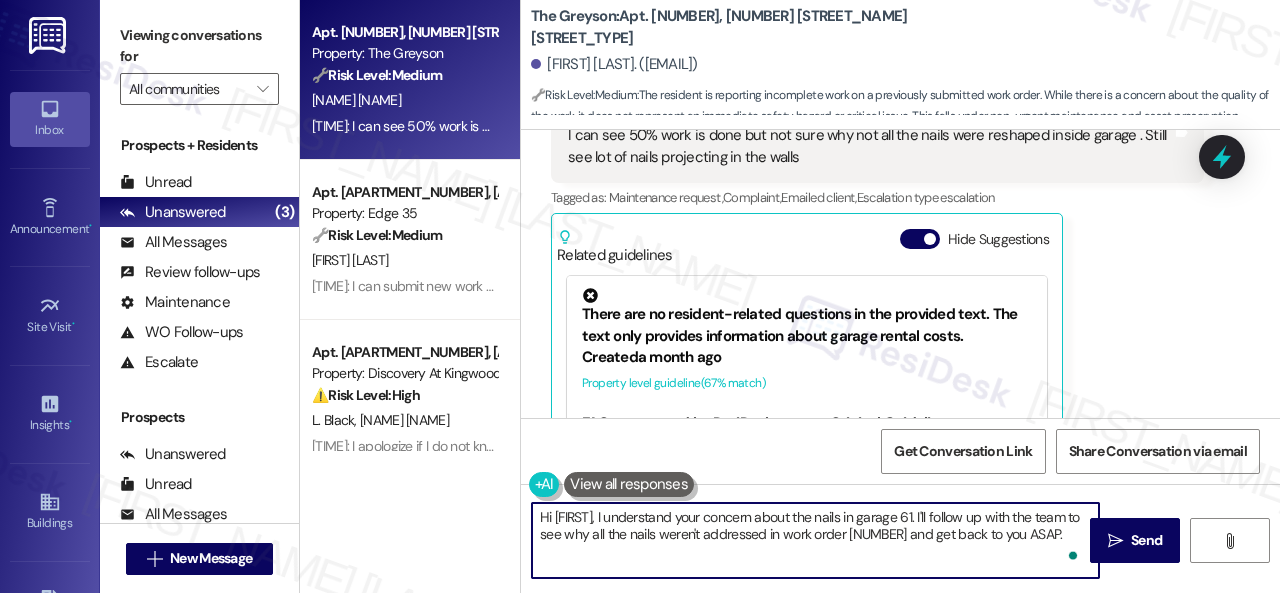 drag, startPoint x: 960, startPoint y: 515, endPoint x: 1184, endPoint y: 577, distance: 232.42203 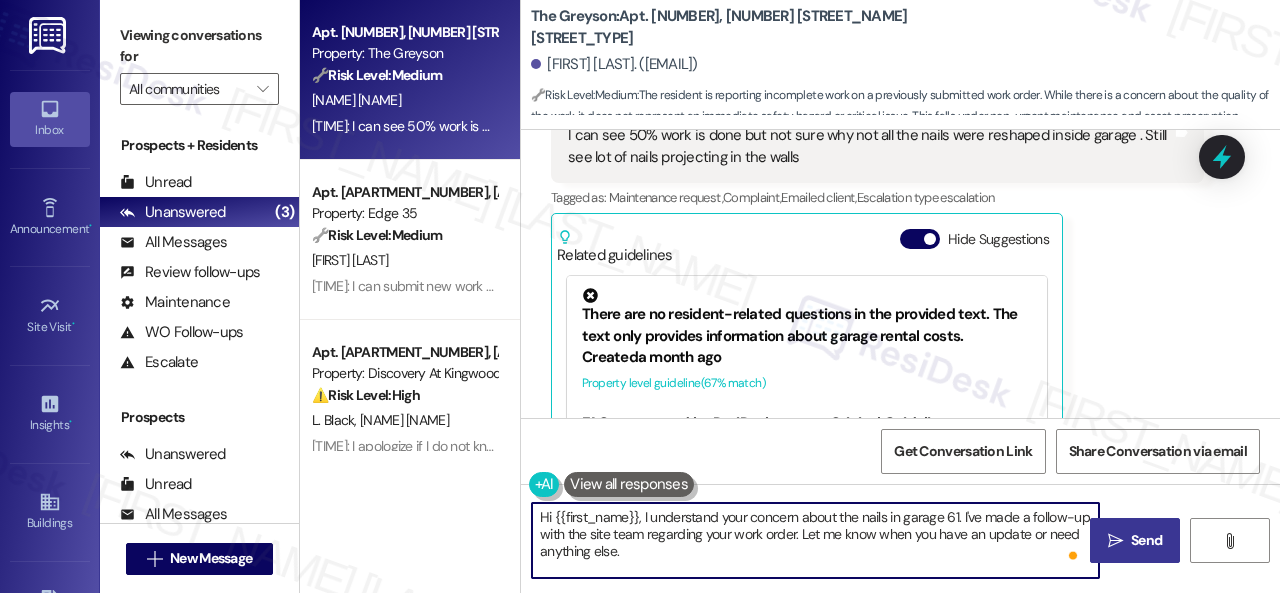 type on "Hi {{first_name}}, I understand your concern about the nails in garage 61. I've made a follow-up with the site team regarding your work order. Let me know when you have an update or need anything else." 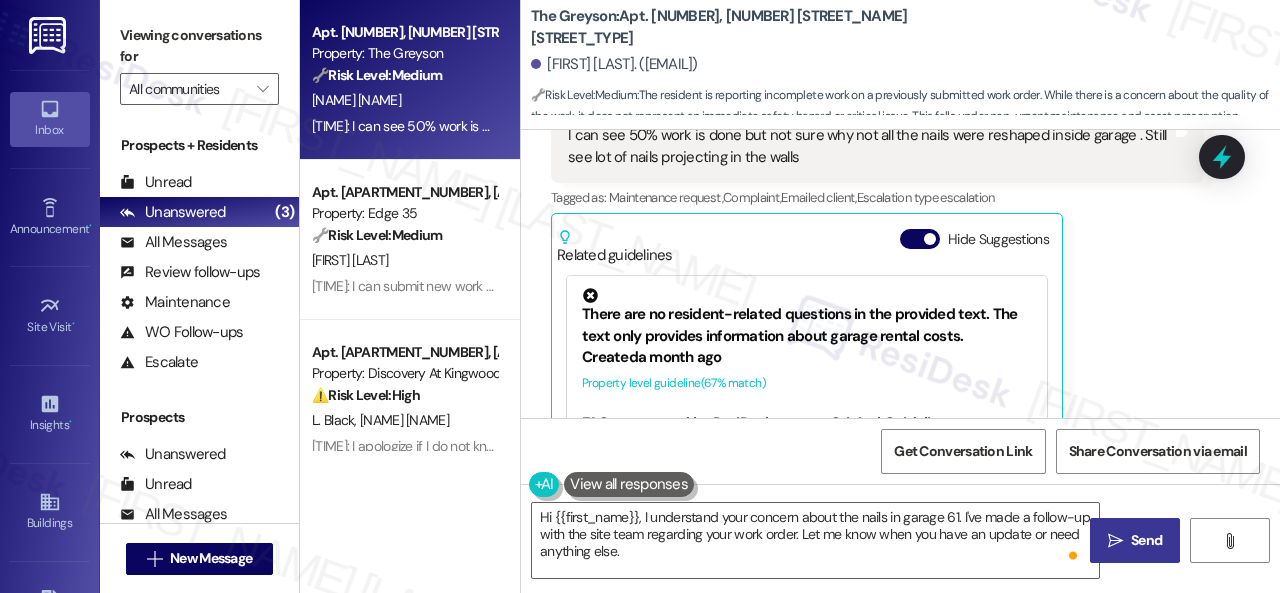 click on "Send" at bounding box center (1146, 540) 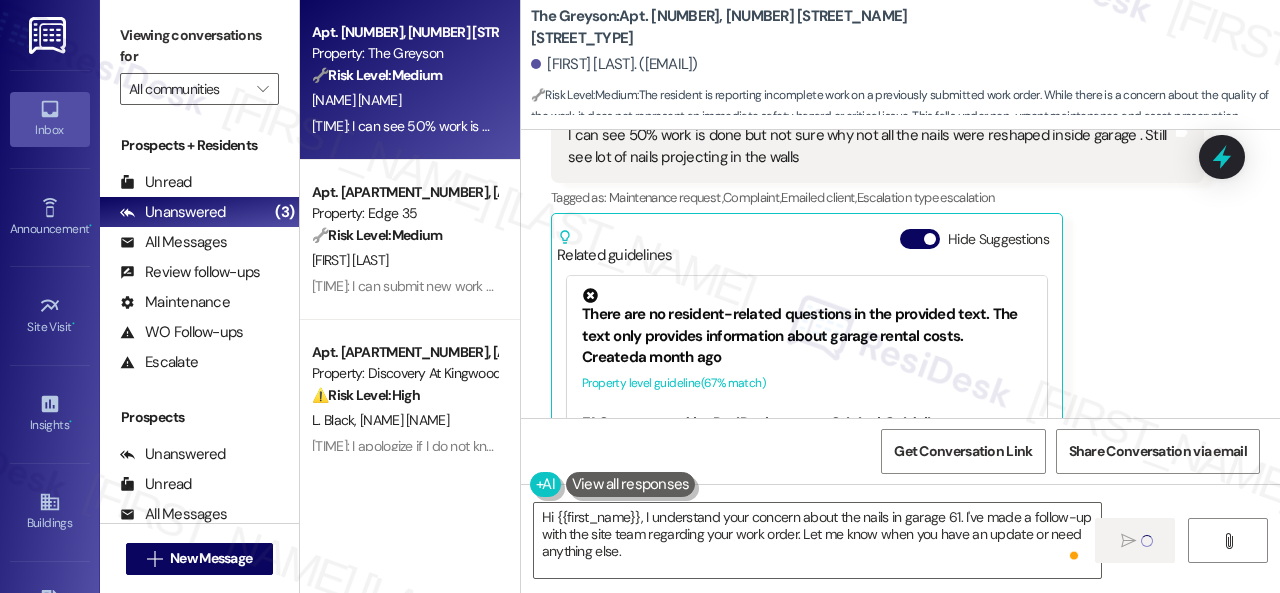 type 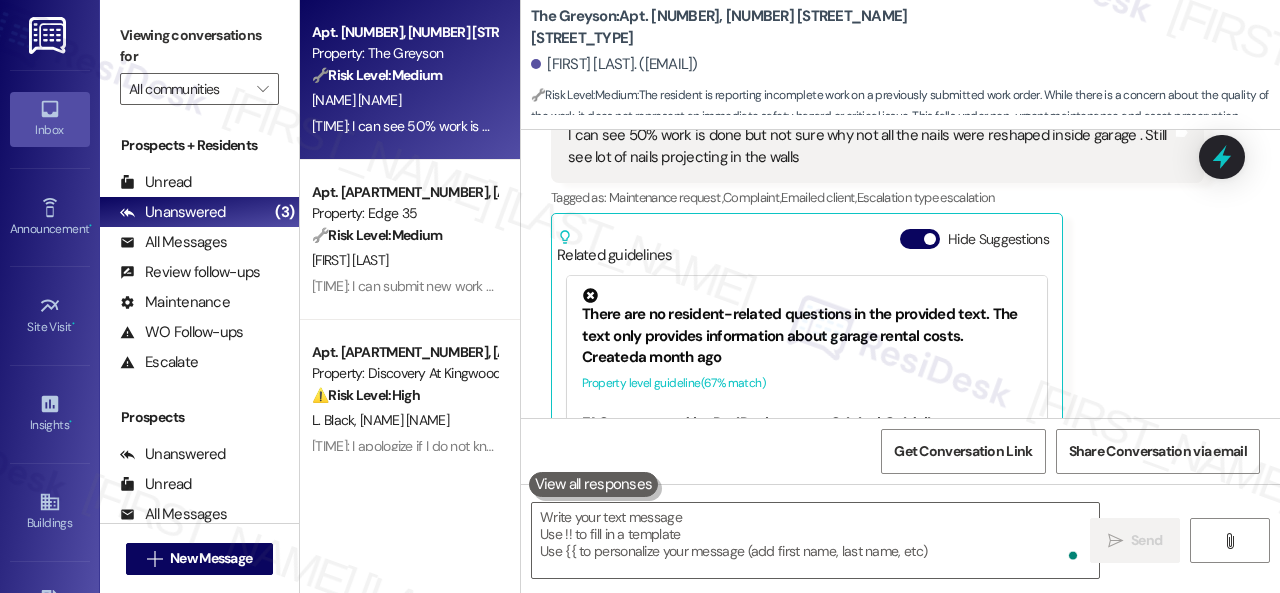 scroll, scrollTop: 16220, scrollLeft: 0, axis: vertical 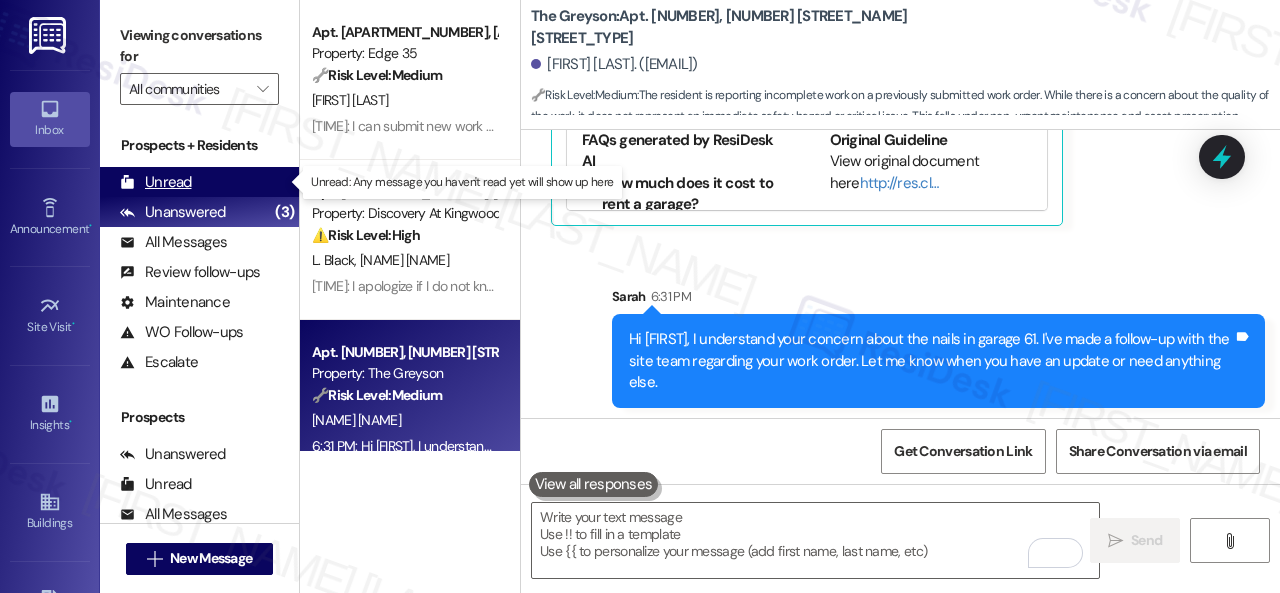 click on "Unread (0)" at bounding box center [199, 182] 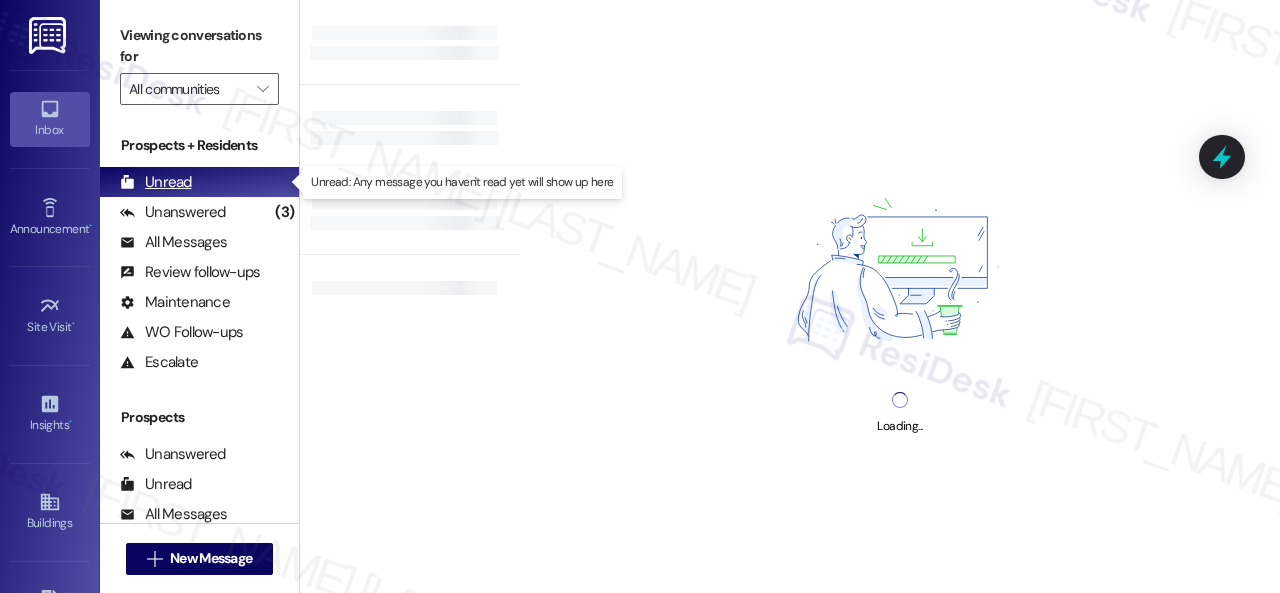 click on "Unread" at bounding box center [156, 182] 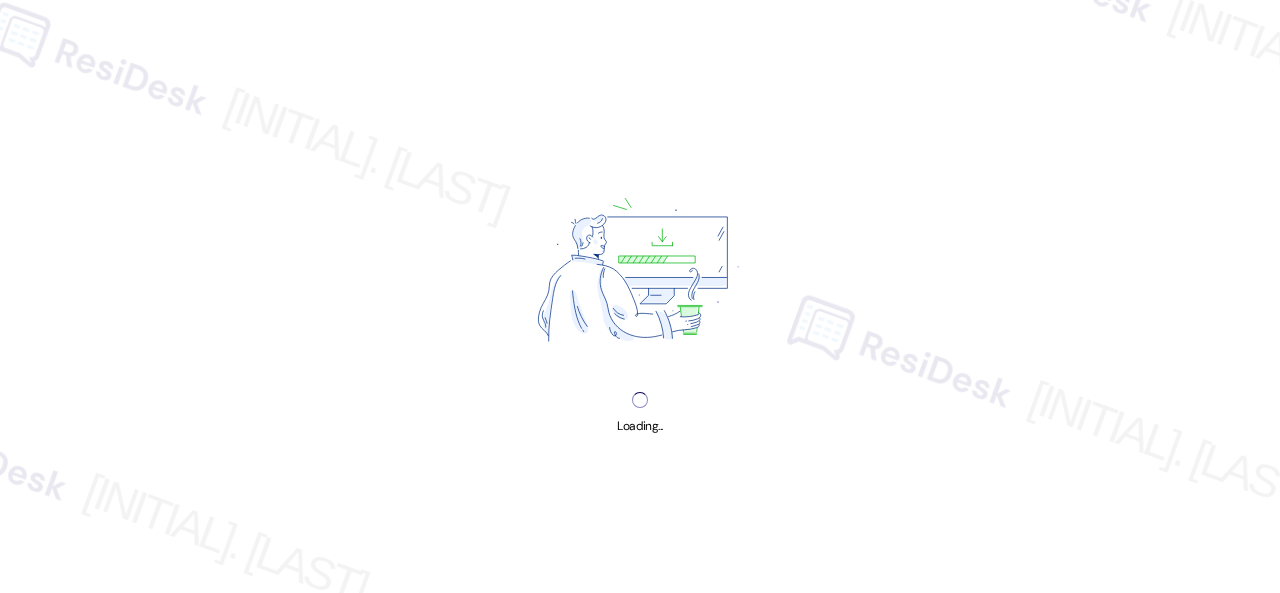 scroll, scrollTop: 0, scrollLeft: 0, axis: both 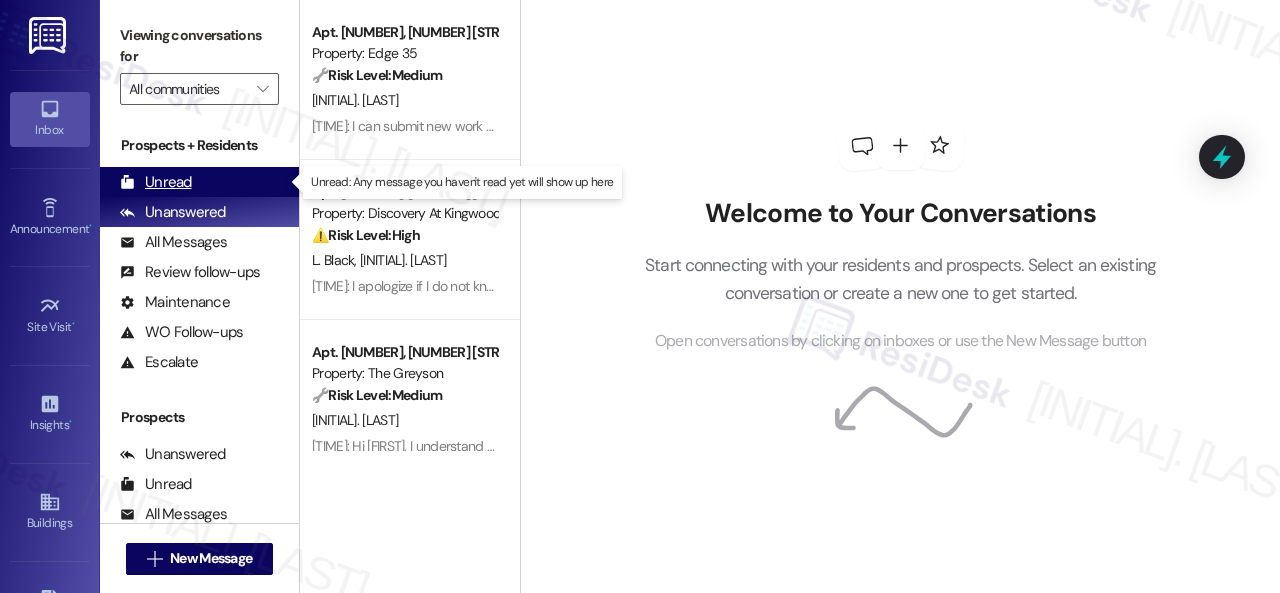 click on "Unread" at bounding box center (156, 182) 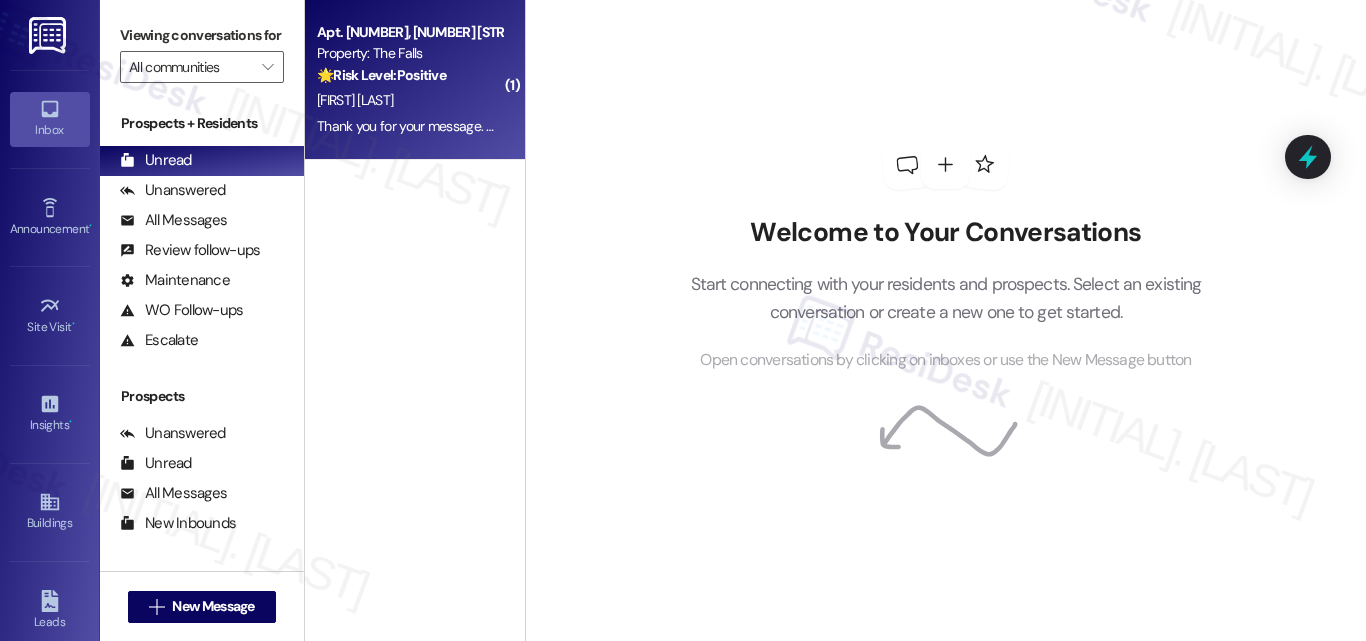 click on "[FIRST] [LAST]" at bounding box center [409, 100] 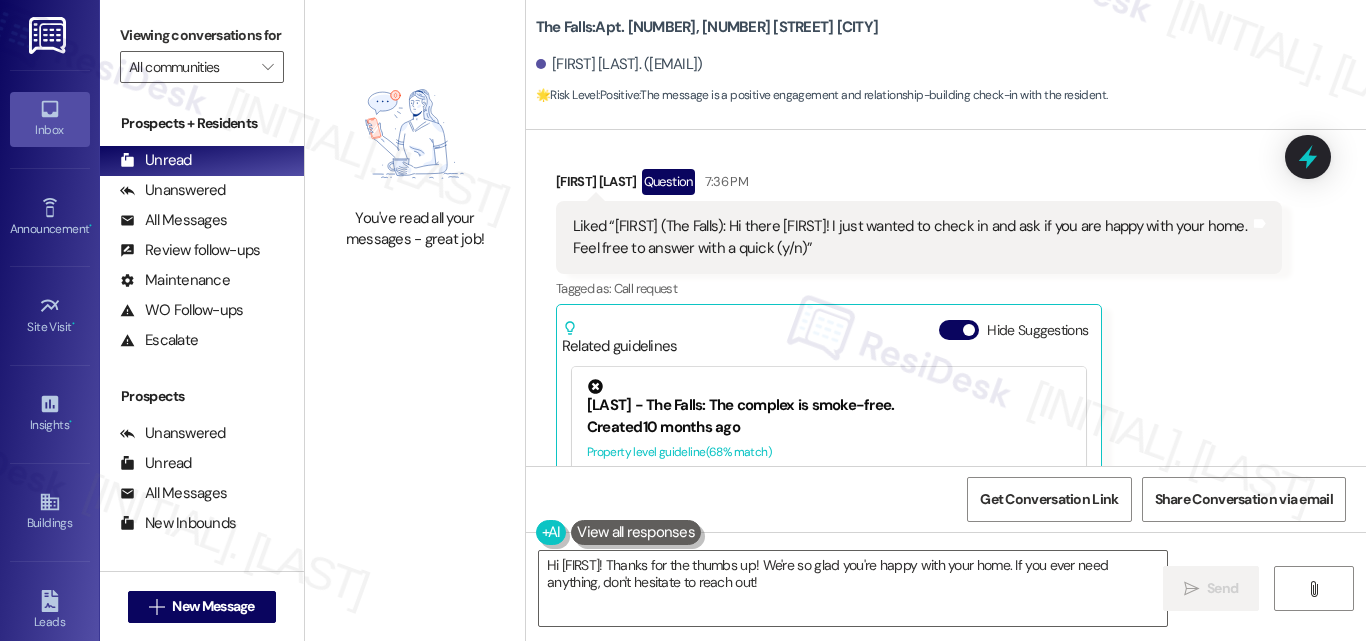 scroll, scrollTop: 1128, scrollLeft: 0, axis: vertical 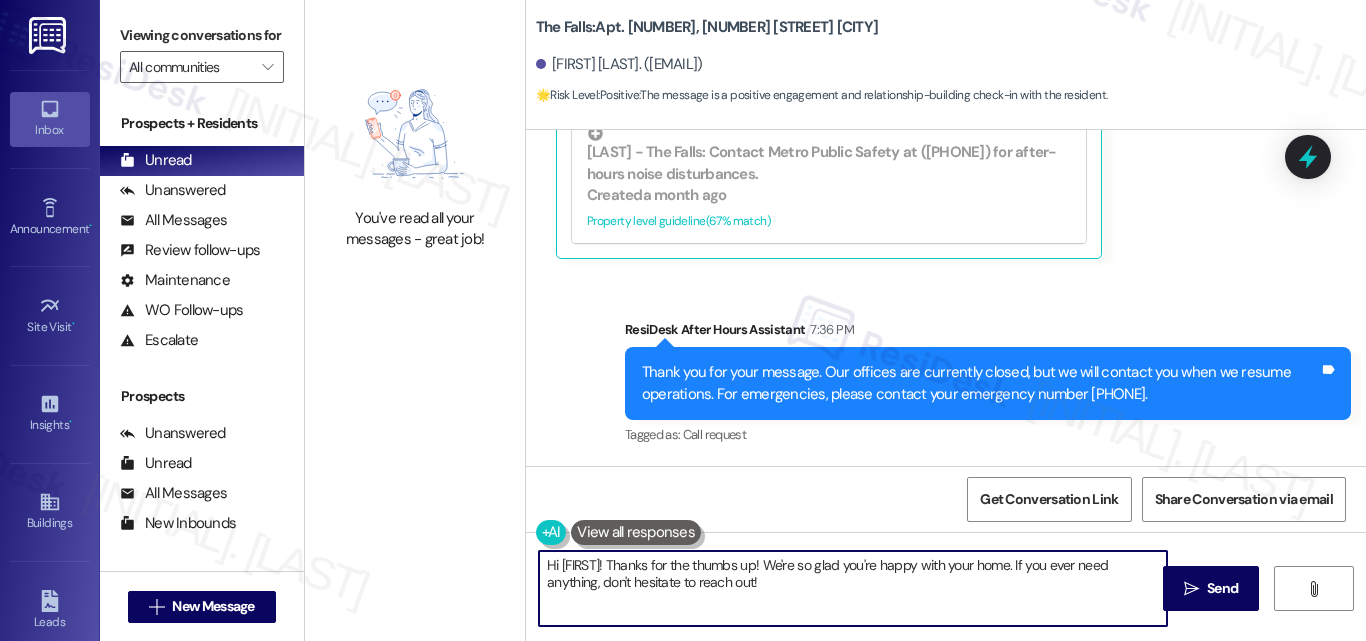 drag, startPoint x: 741, startPoint y: 584, endPoint x: 374, endPoint y: 555, distance: 368.14398 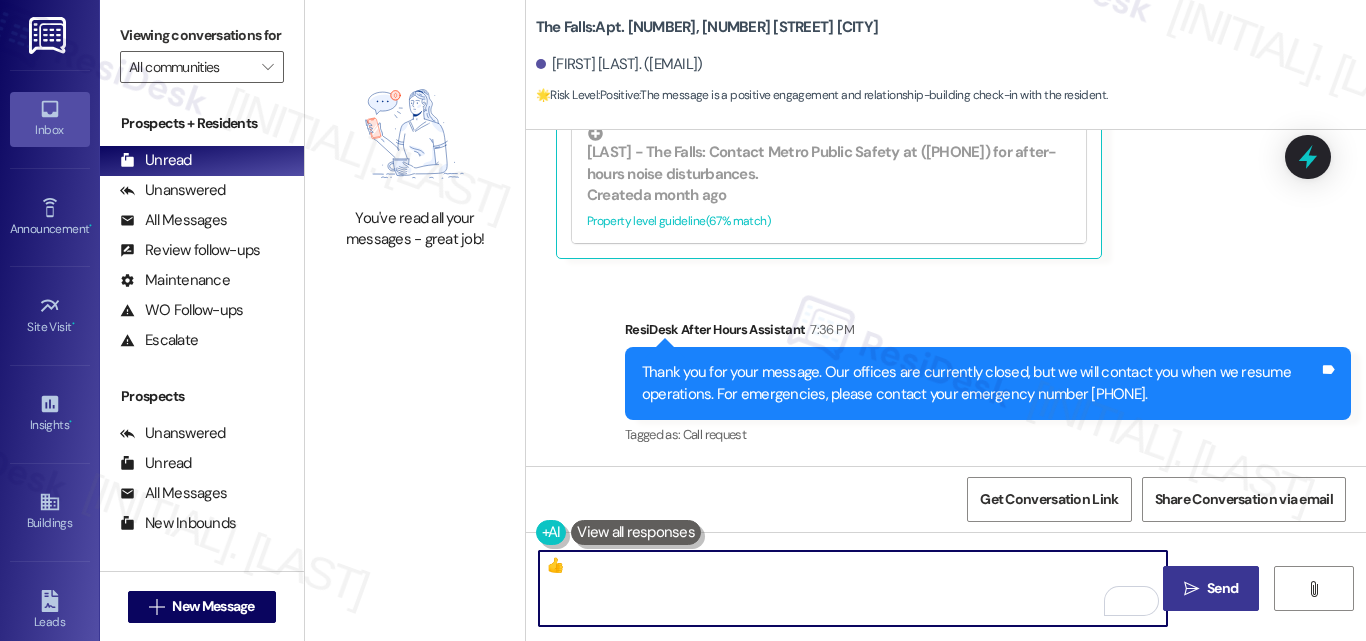 type on "👍" 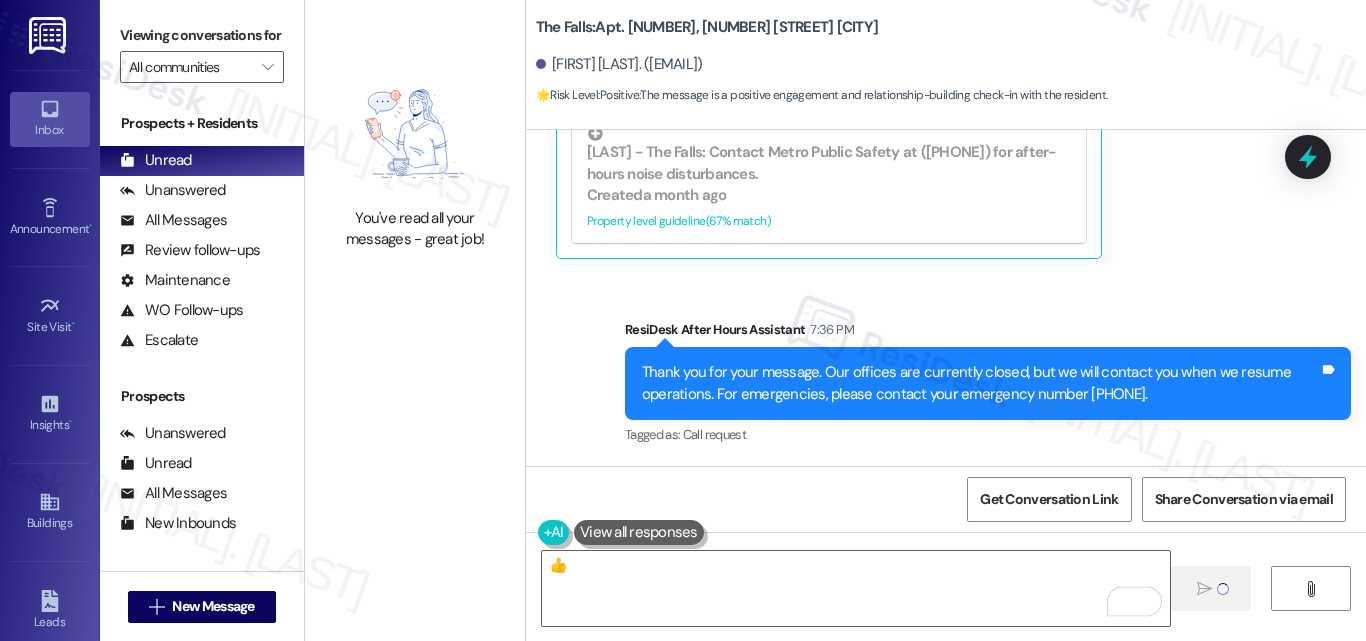 type 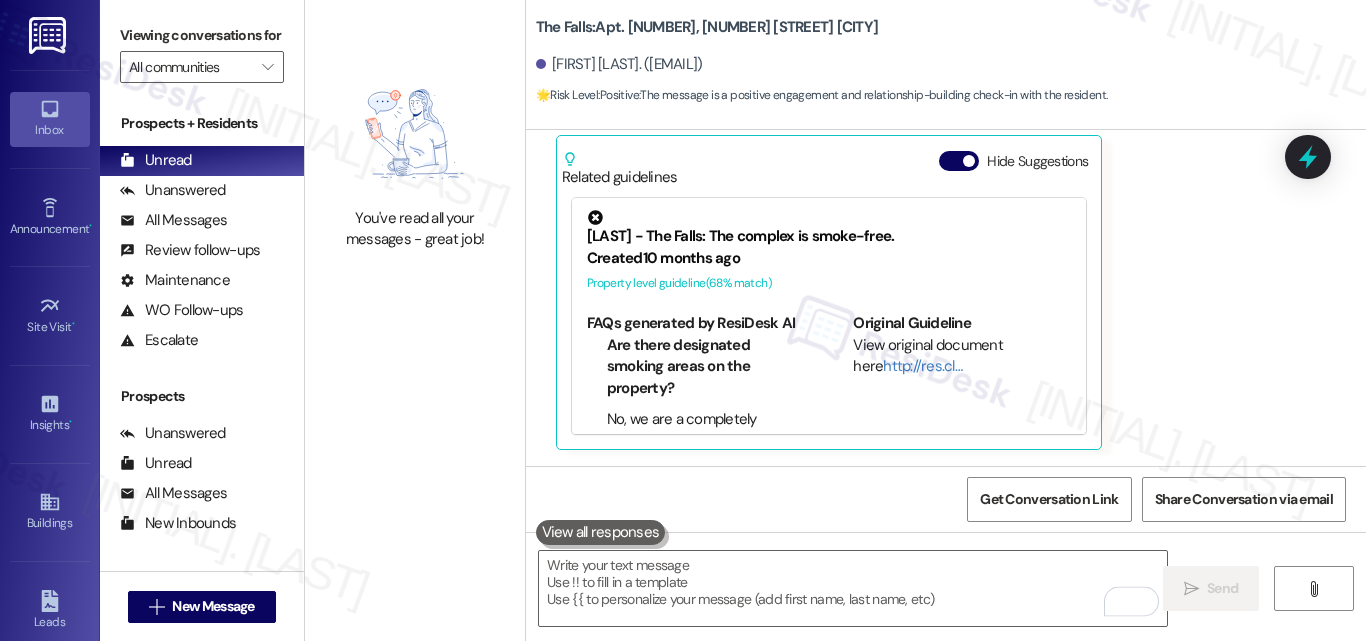 scroll, scrollTop: 1028, scrollLeft: 0, axis: vertical 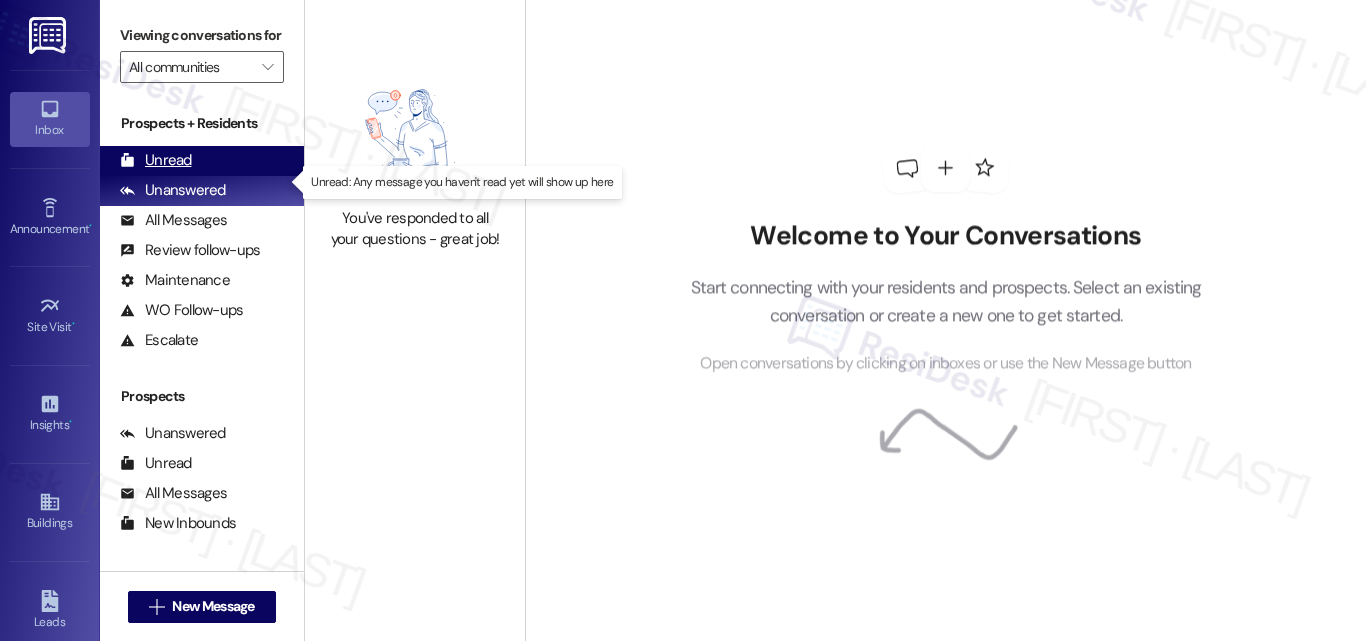 click on "Unread" at bounding box center [156, 160] 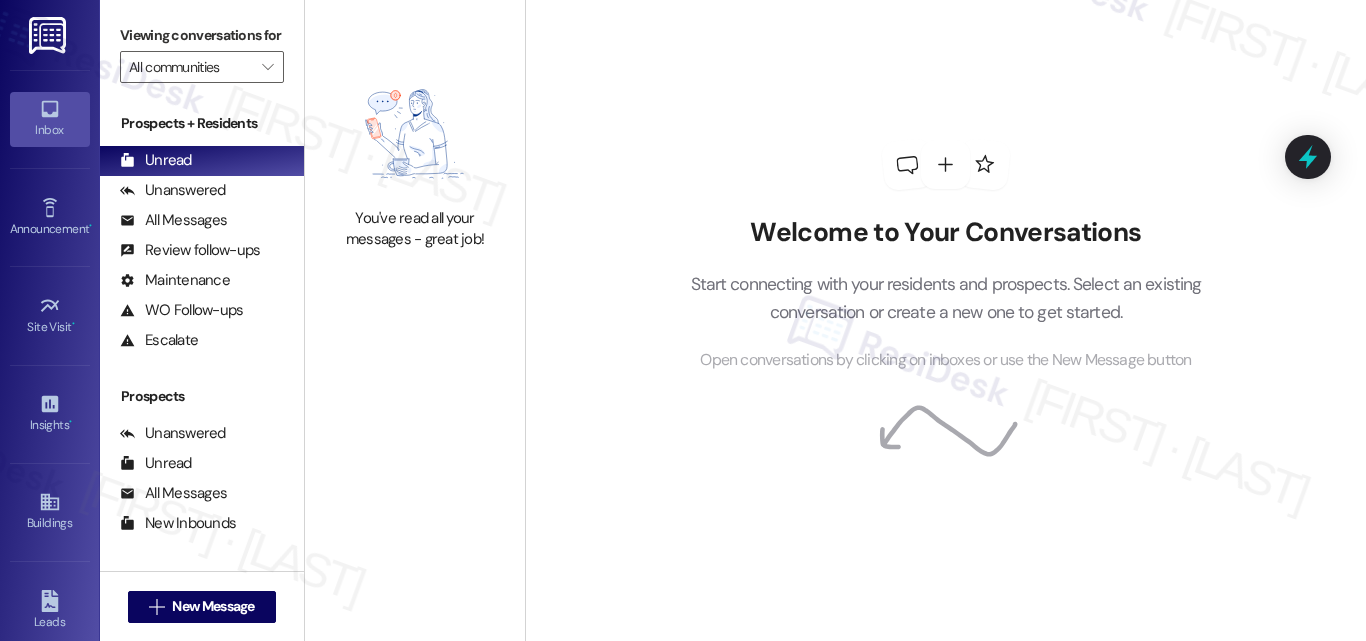 click on "Welcome to Your Conversations Start connecting with your residents and prospects. Select an existing conversation or create a new one to get started. Open conversations by clicking on inboxes or use the New Message button" at bounding box center (945, 320) 